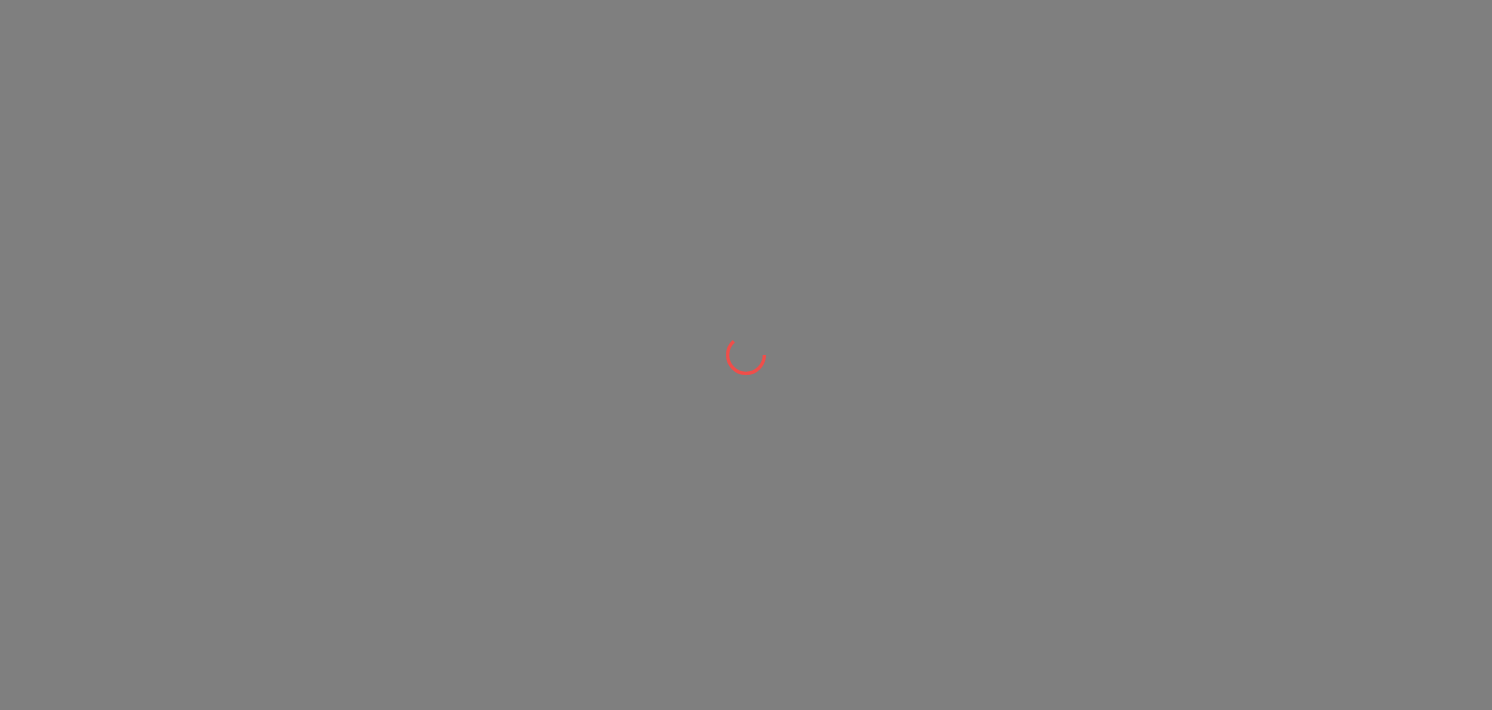 scroll, scrollTop: 0, scrollLeft: 0, axis: both 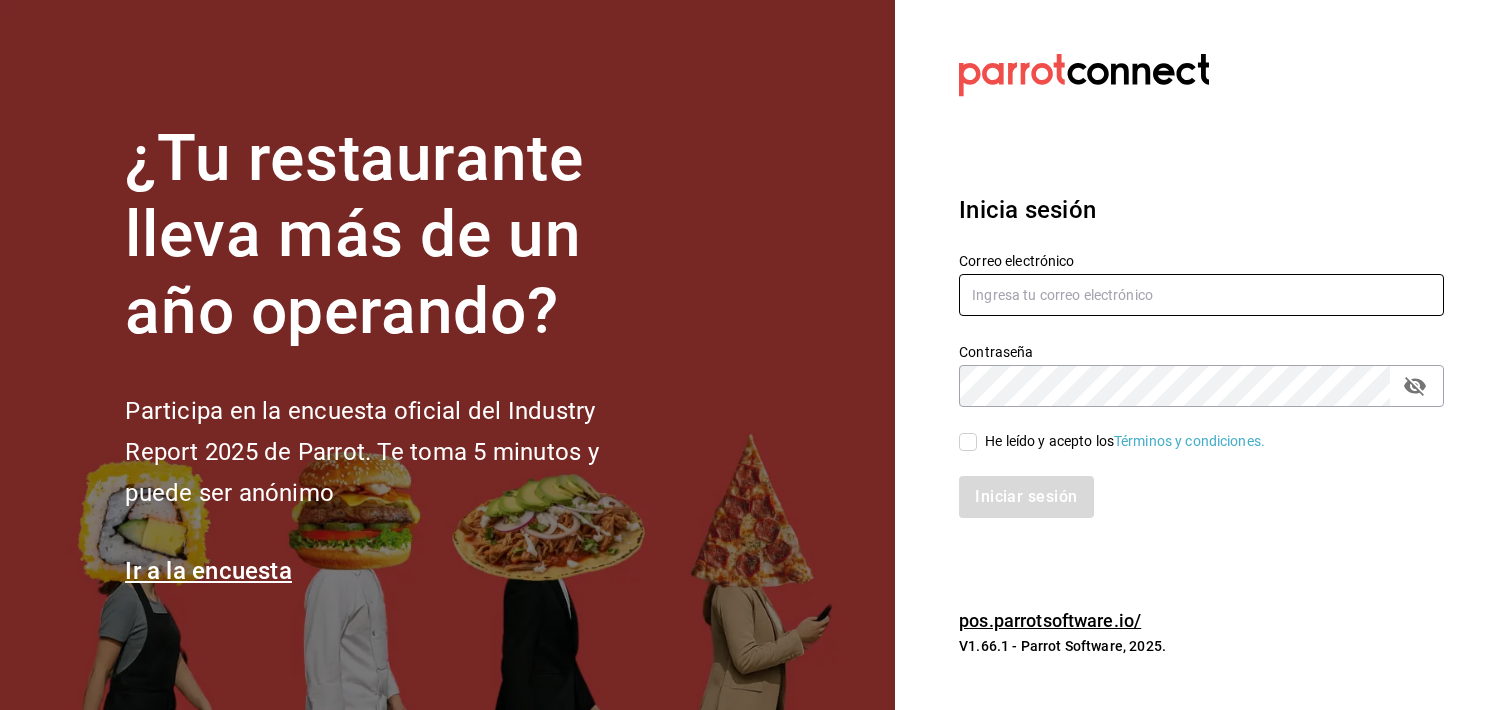 click at bounding box center (1201, 295) 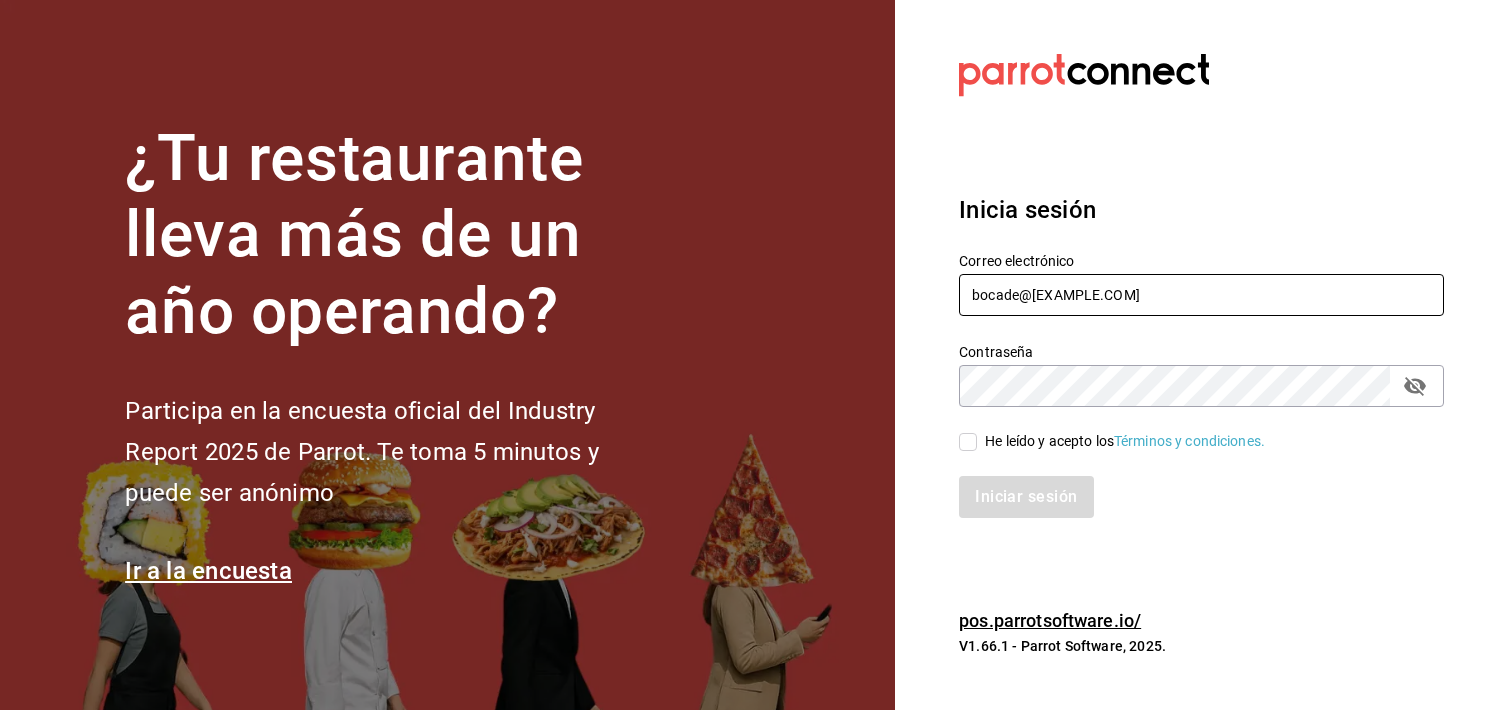 type on "bocade@sierra.com" 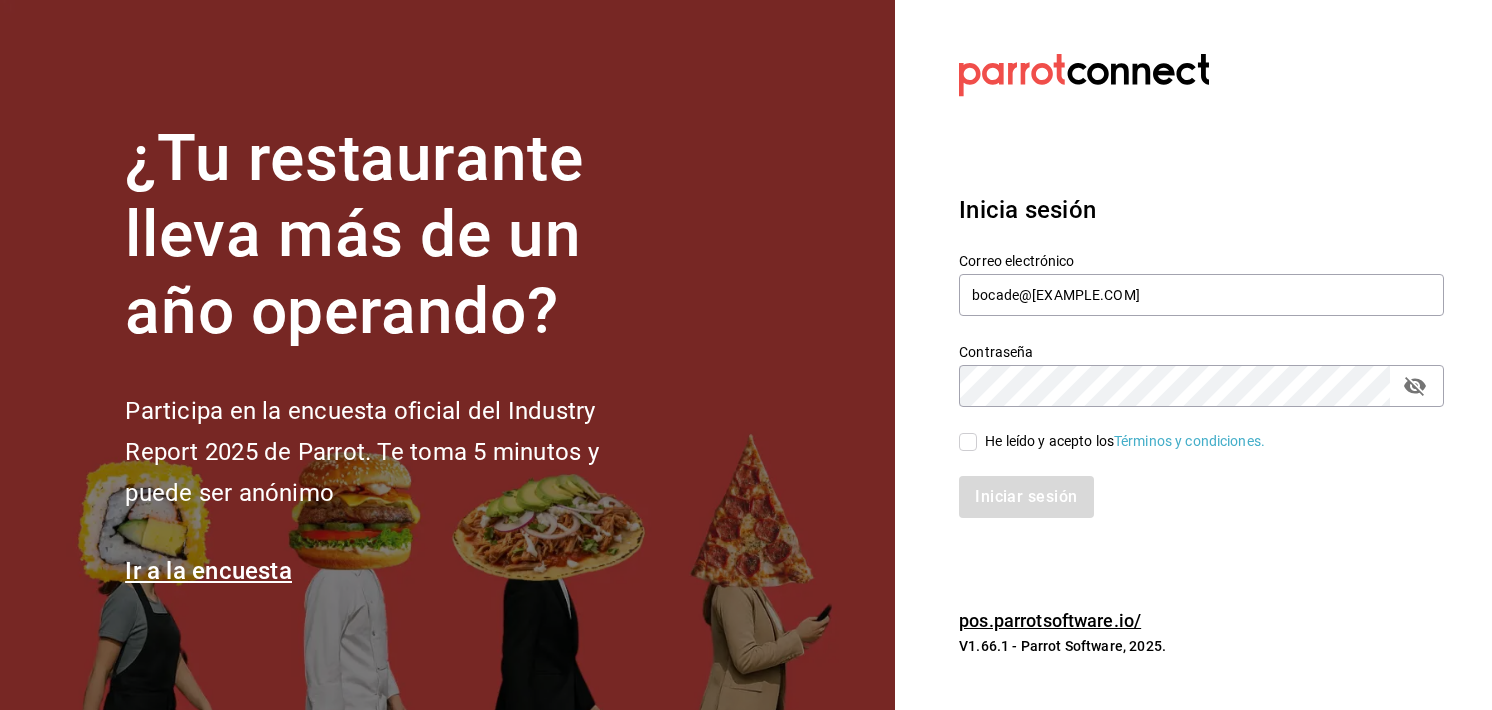click at bounding box center (1415, 386) 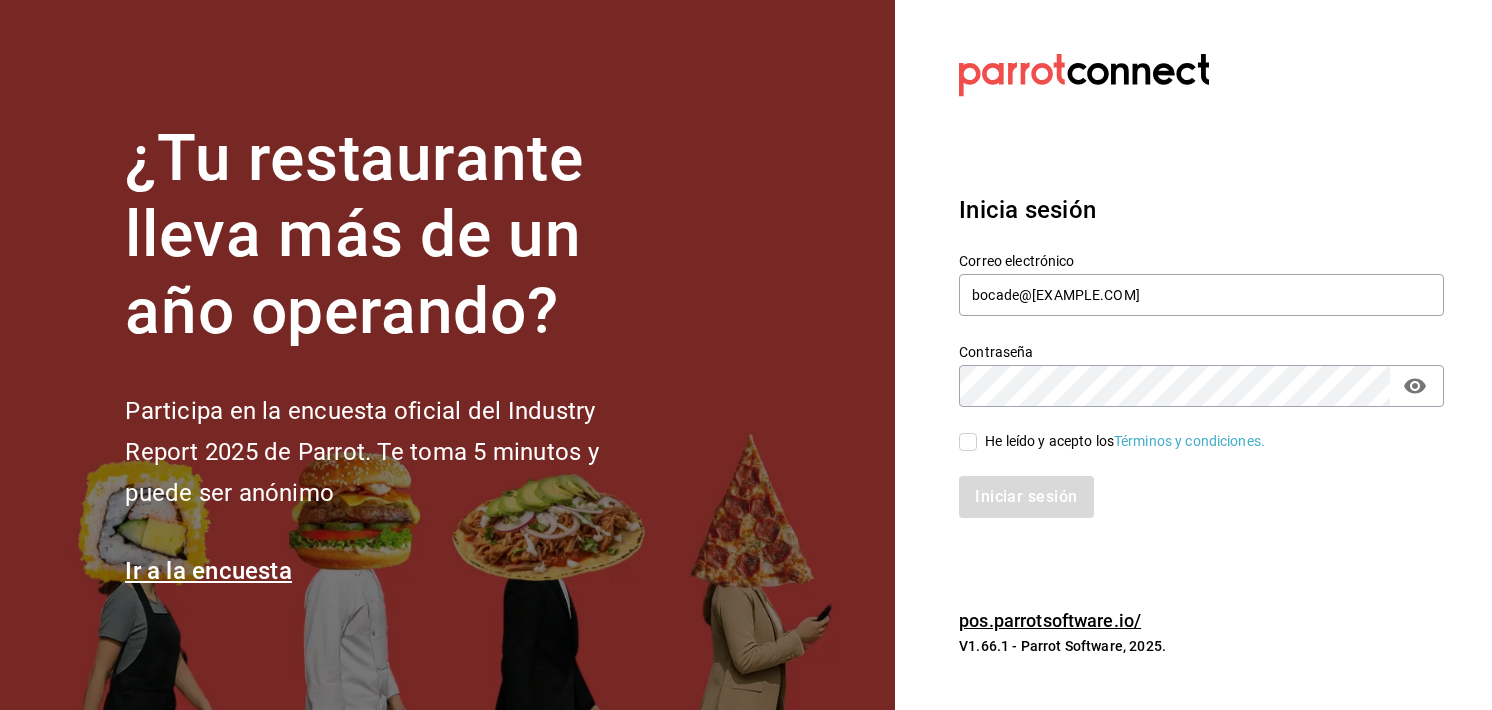 click on "He leído y acepto los  Términos y condiciones." at bounding box center [968, 442] 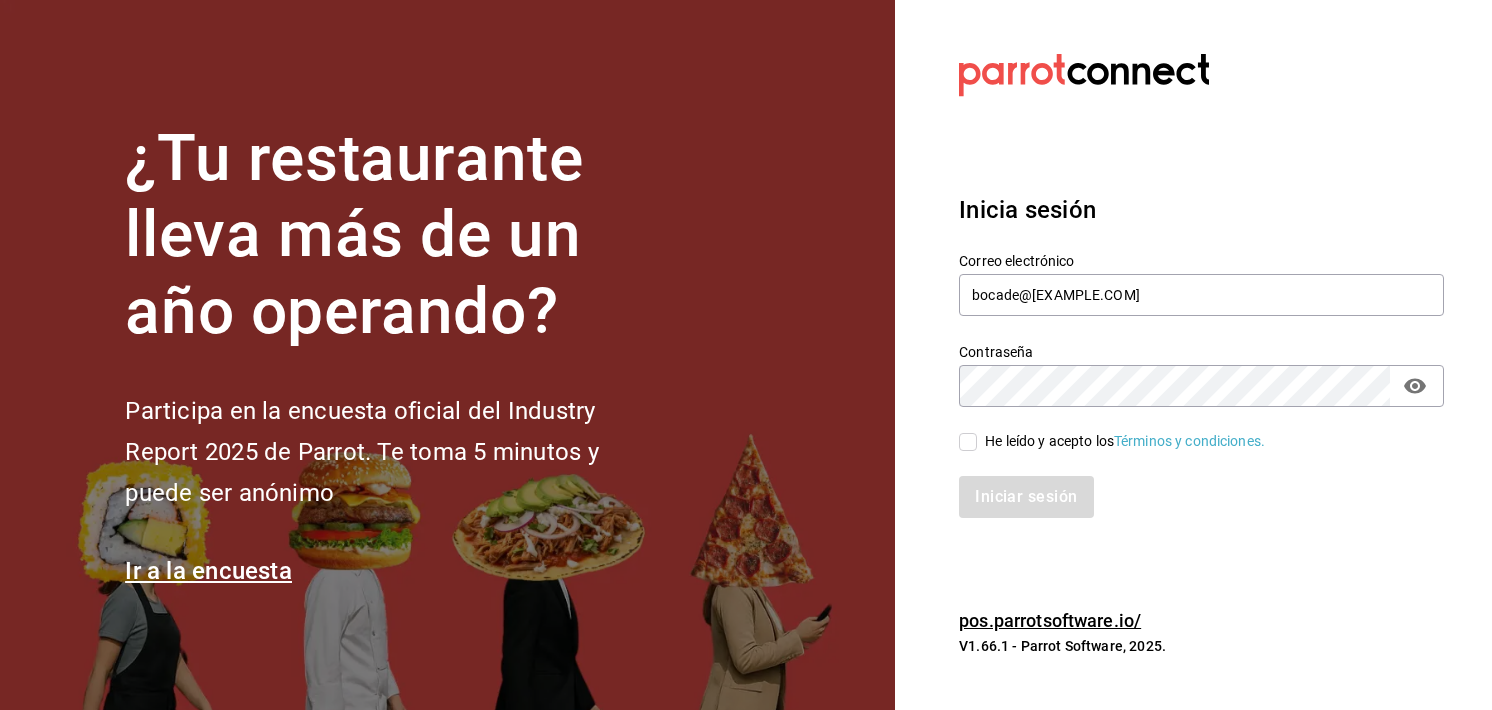 checkbox on "true" 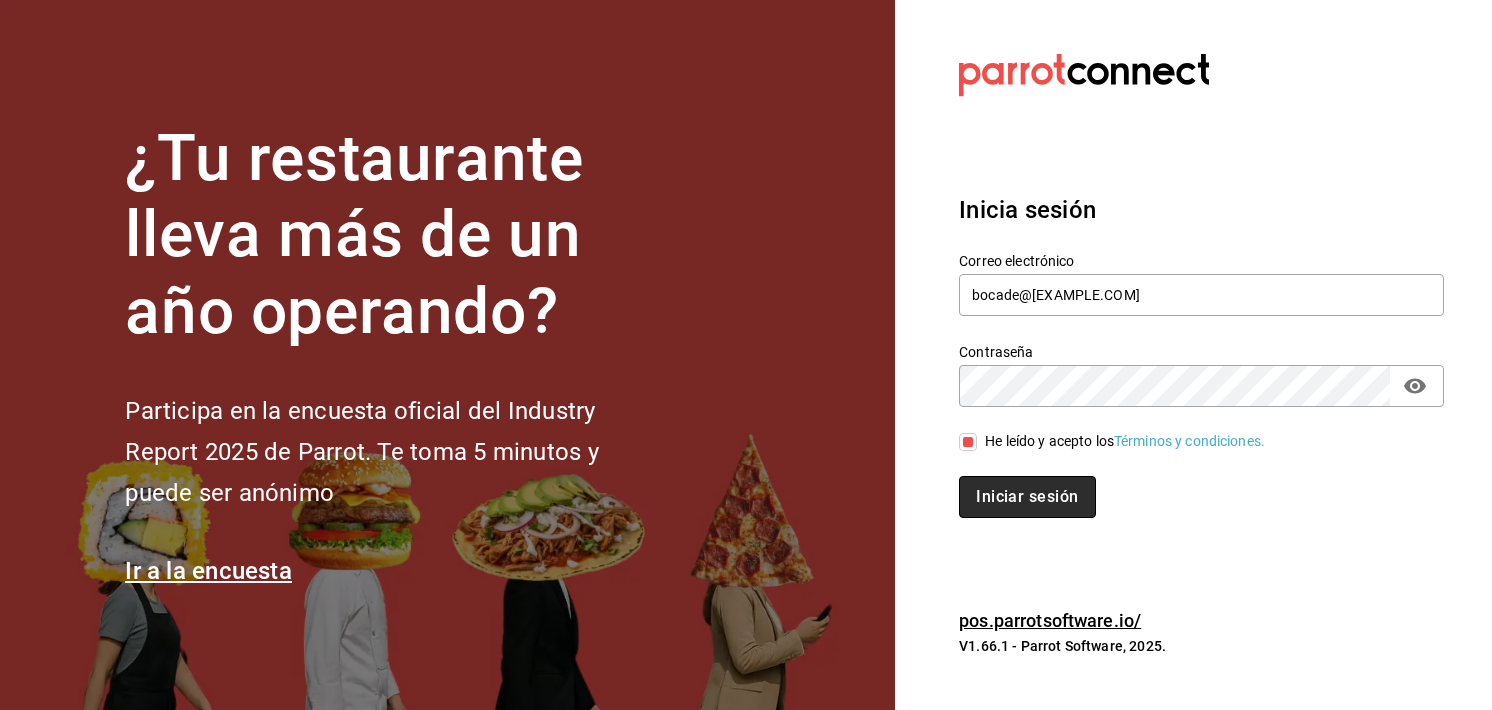 click on "Iniciar sesión" at bounding box center (1027, 497) 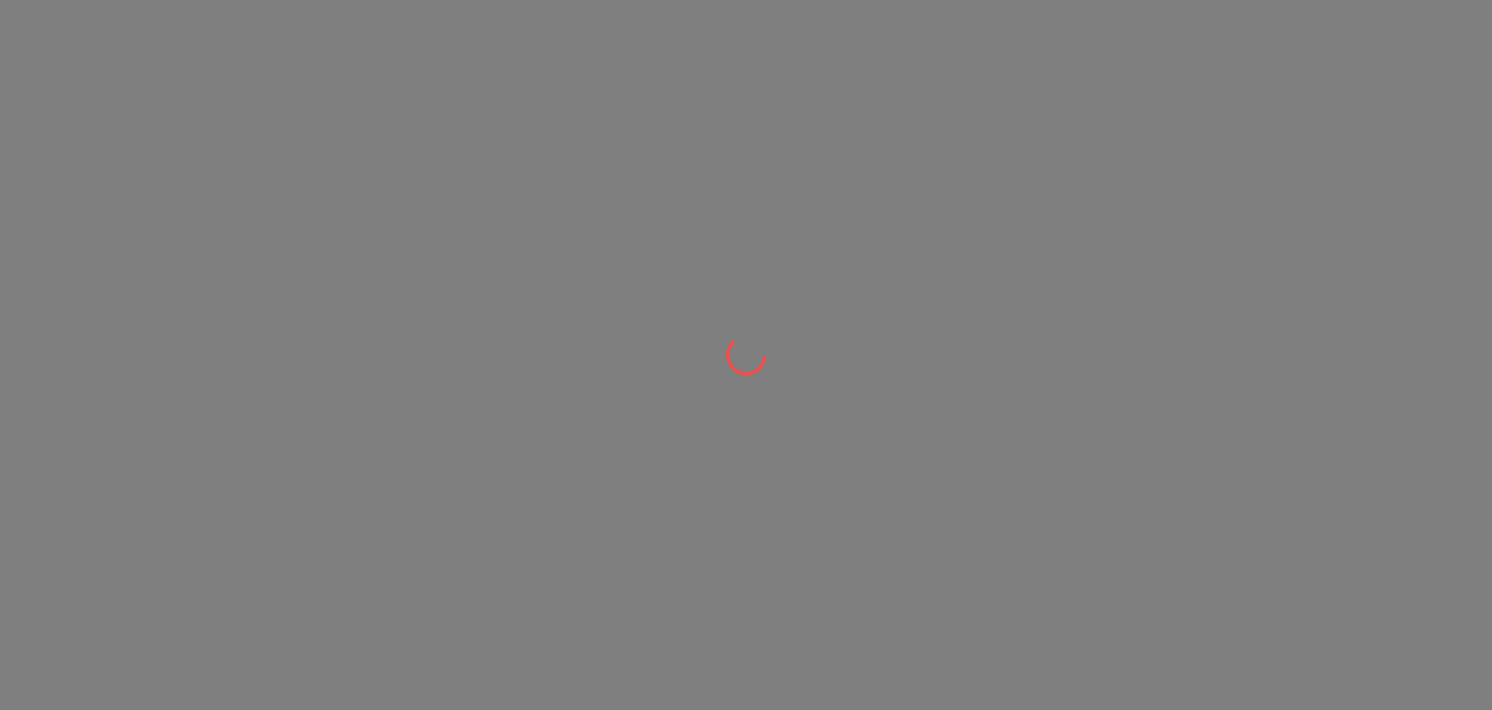 scroll, scrollTop: 0, scrollLeft: 0, axis: both 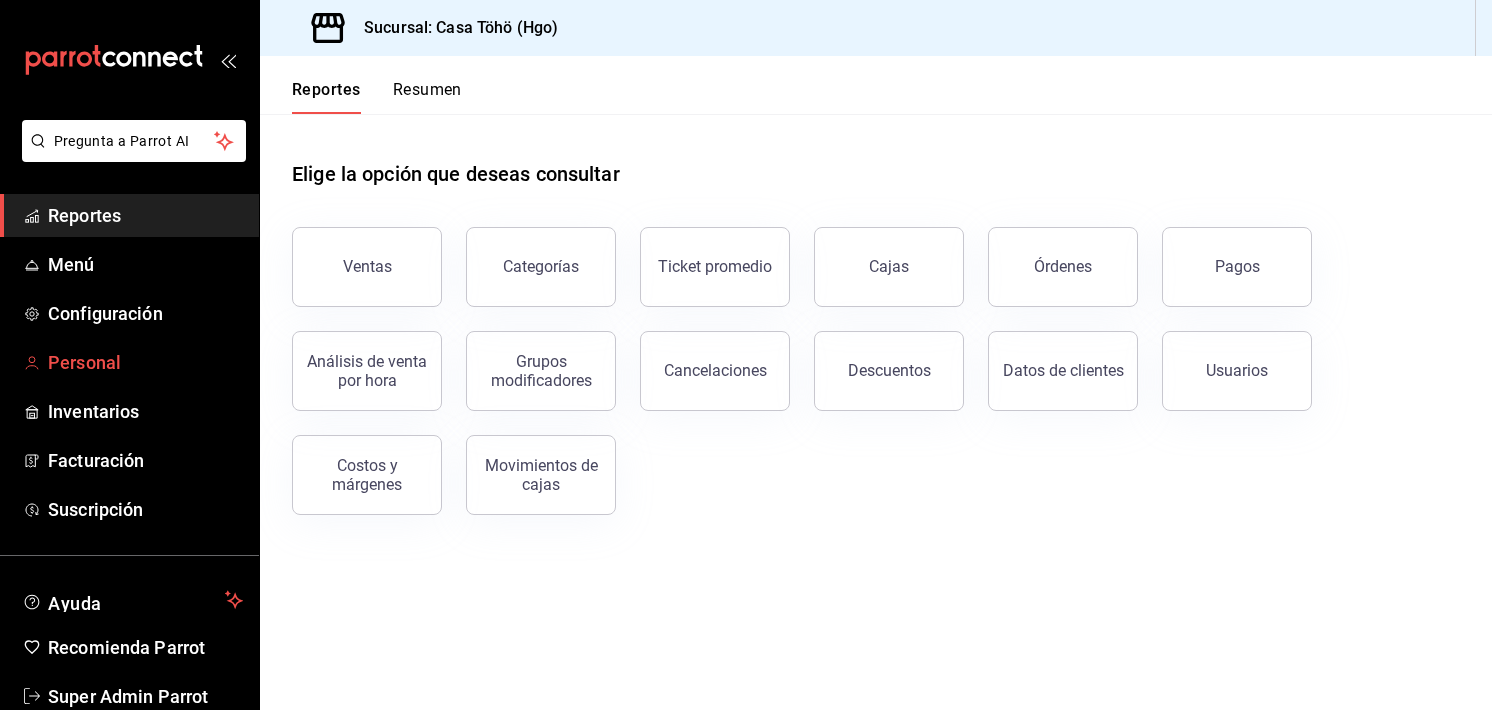 click on "Personal" at bounding box center [145, 362] 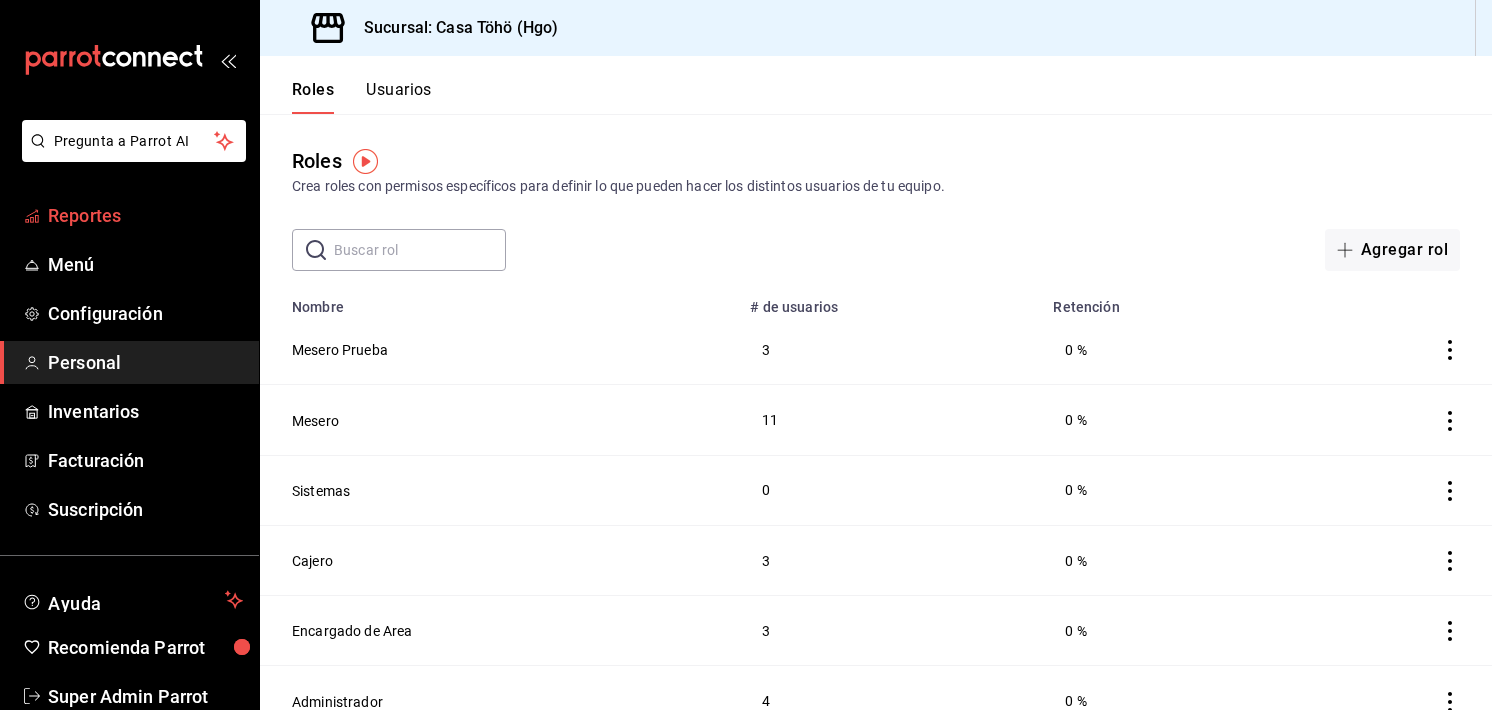 click on "Reportes" at bounding box center [145, 215] 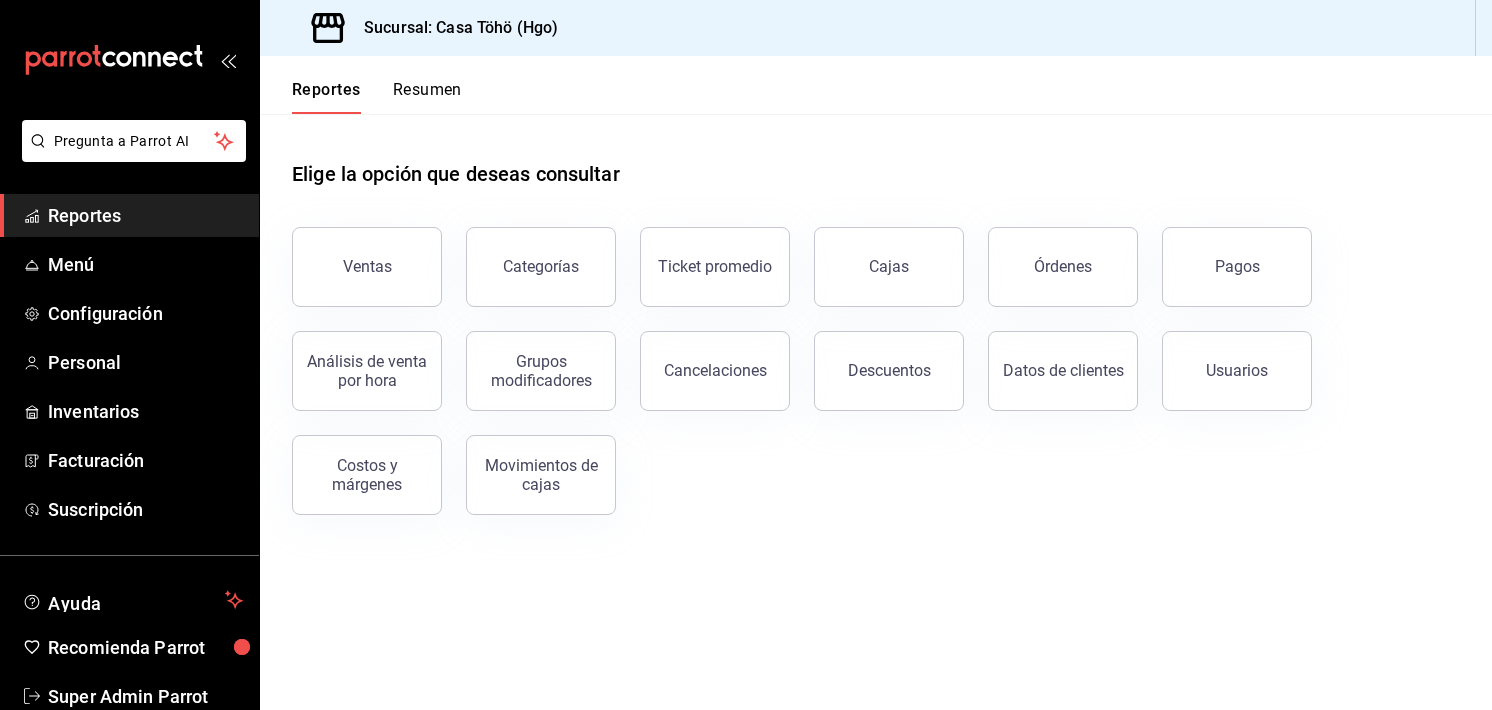 click on "Reportes" at bounding box center [145, 215] 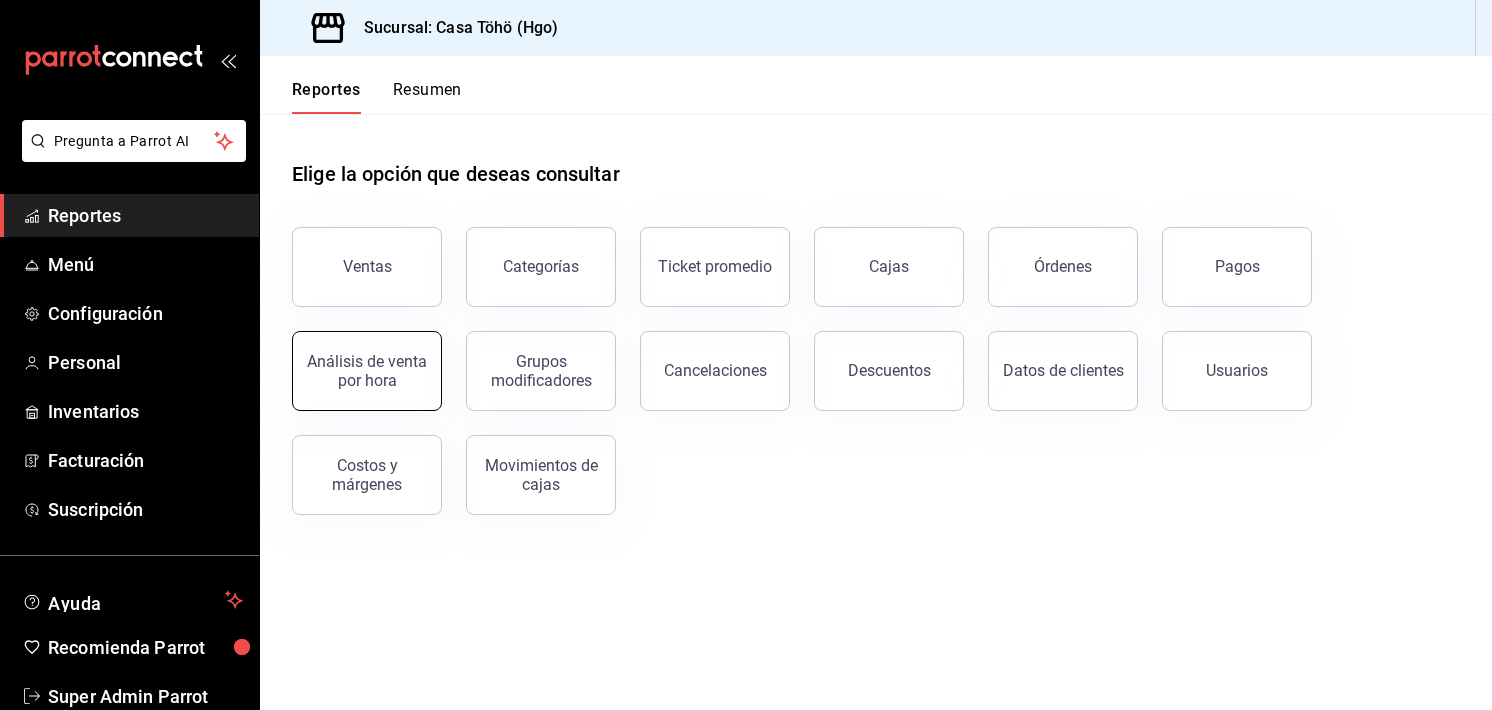 click on "Análisis de venta por hora" at bounding box center [367, 371] 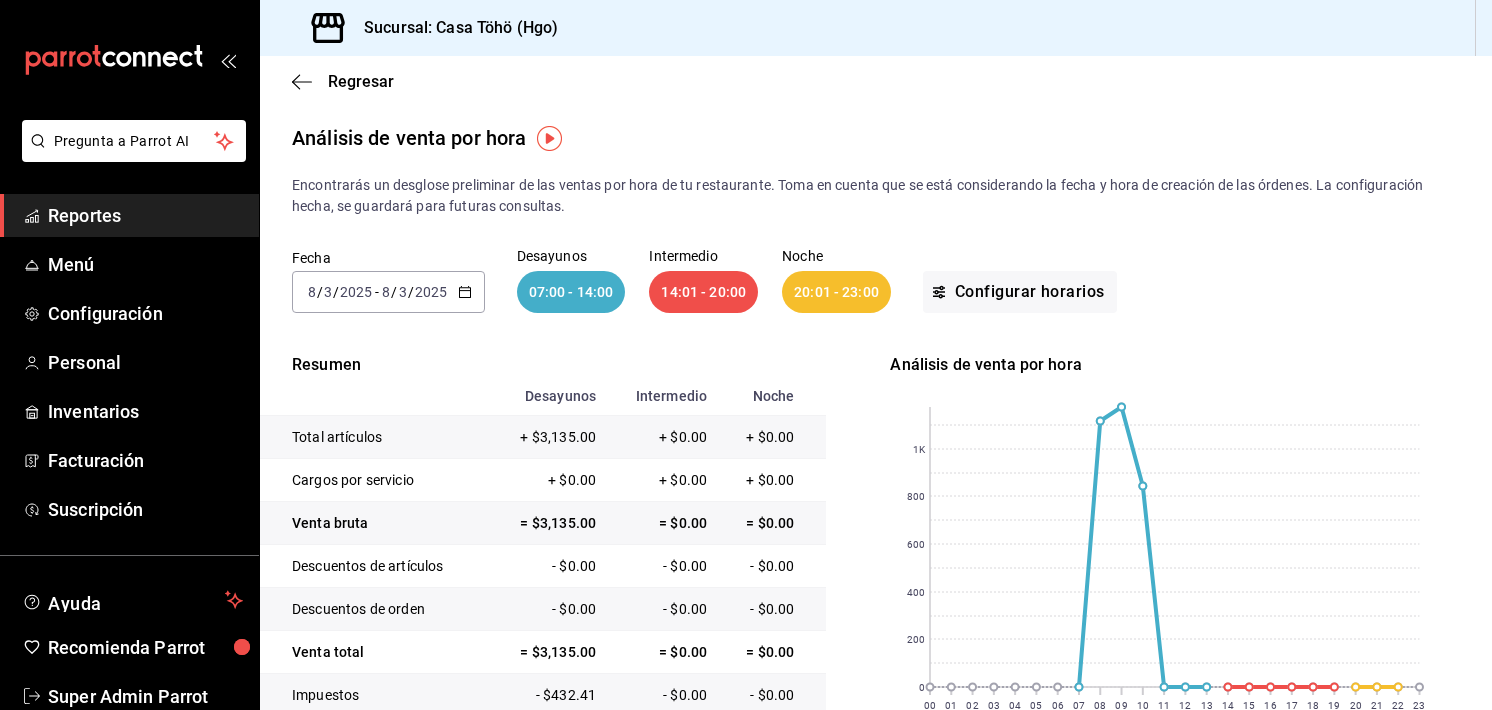 scroll, scrollTop: 36, scrollLeft: 0, axis: vertical 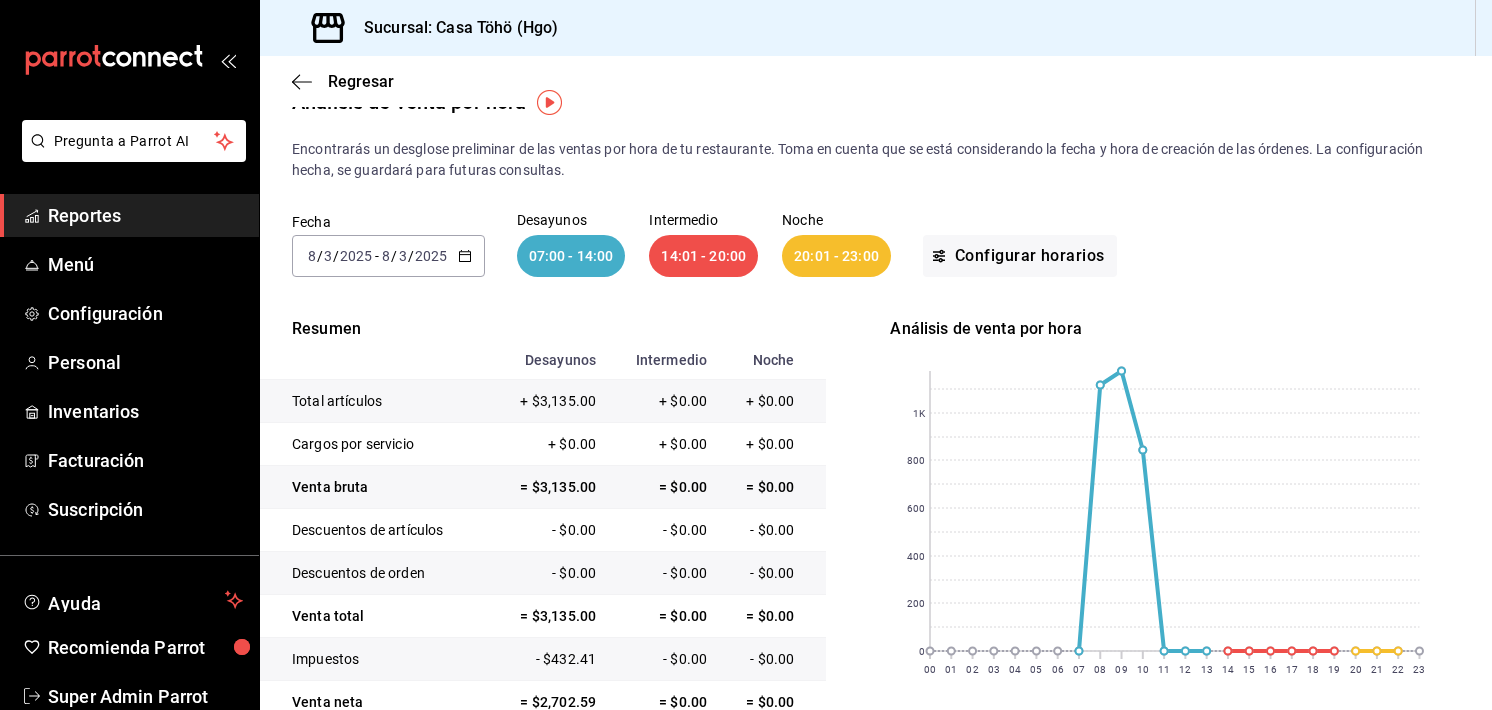 click 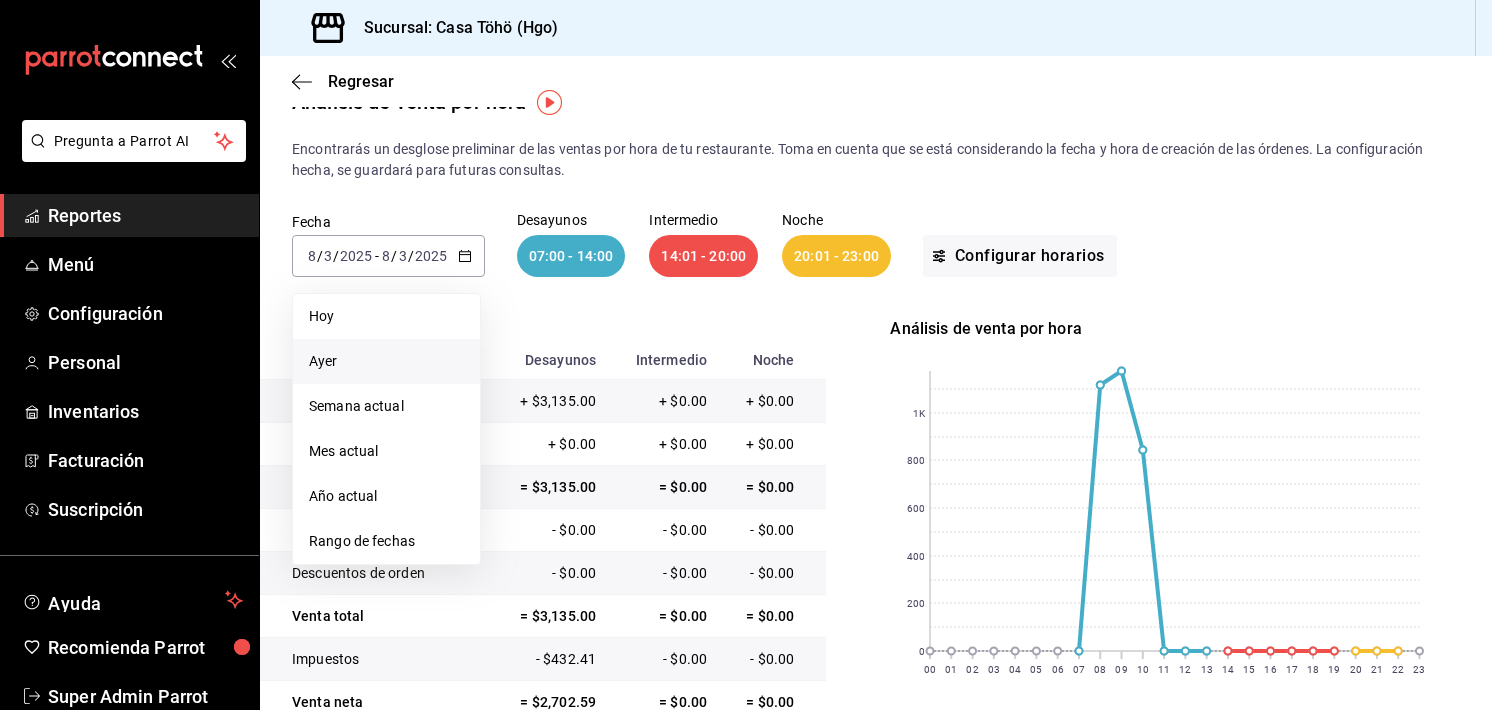 click on "Ayer" at bounding box center [386, 361] 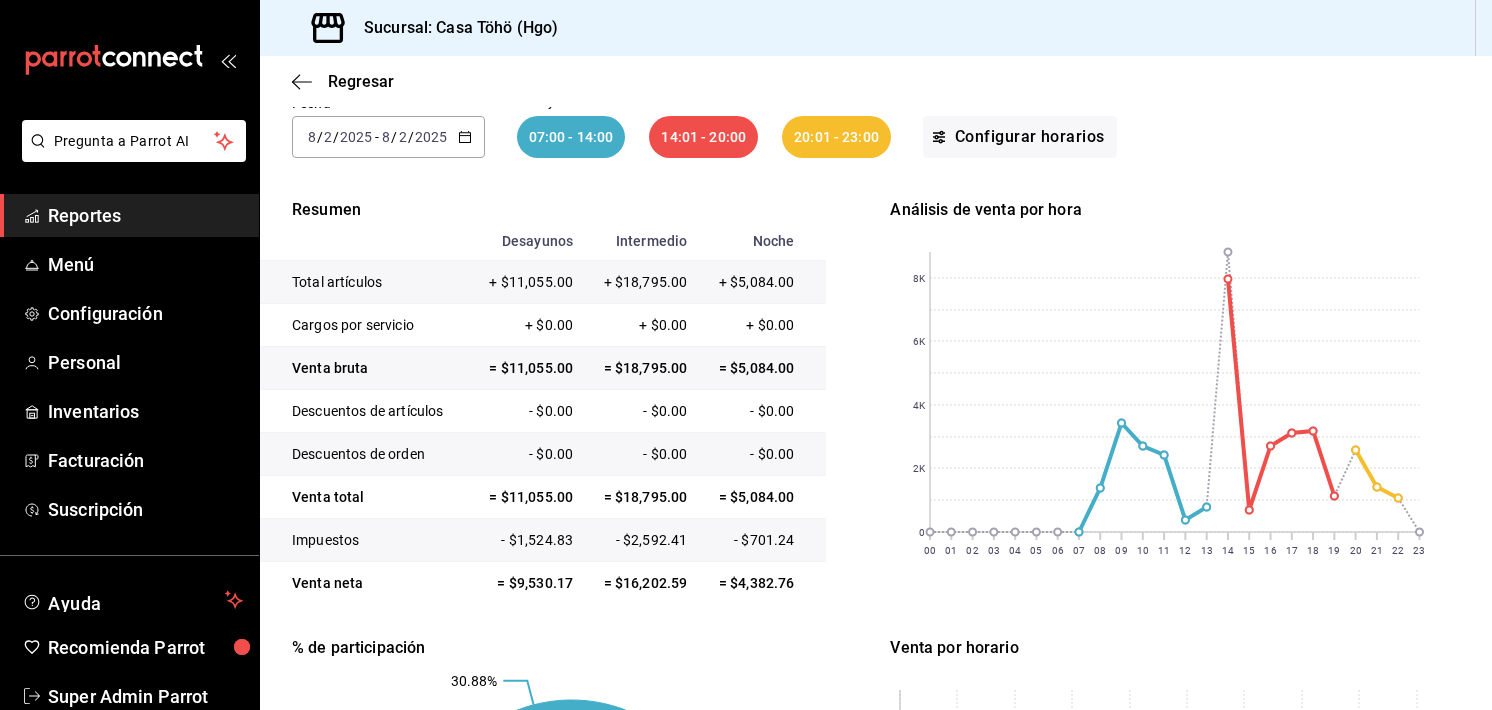scroll, scrollTop: 0, scrollLeft: 0, axis: both 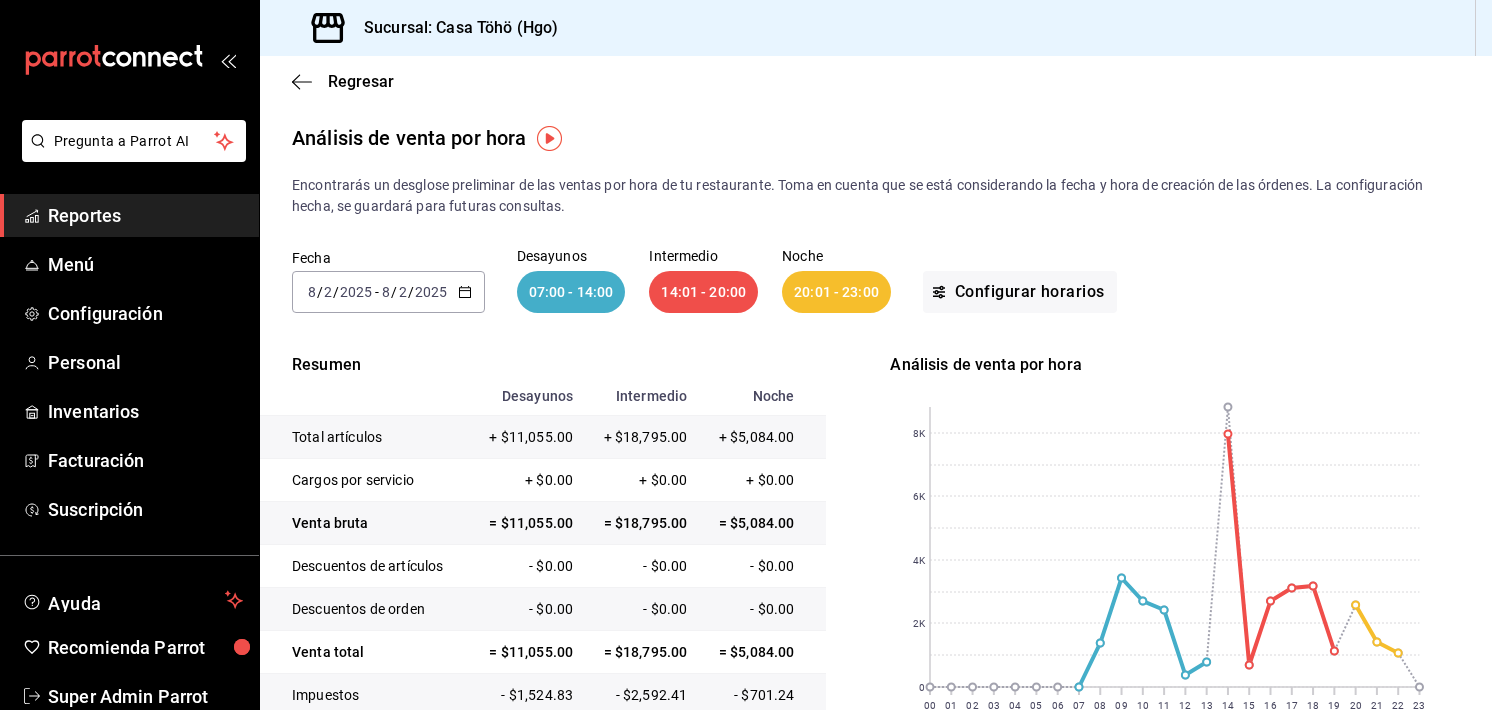 click on "Regresar" at bounding box center (876, 81) 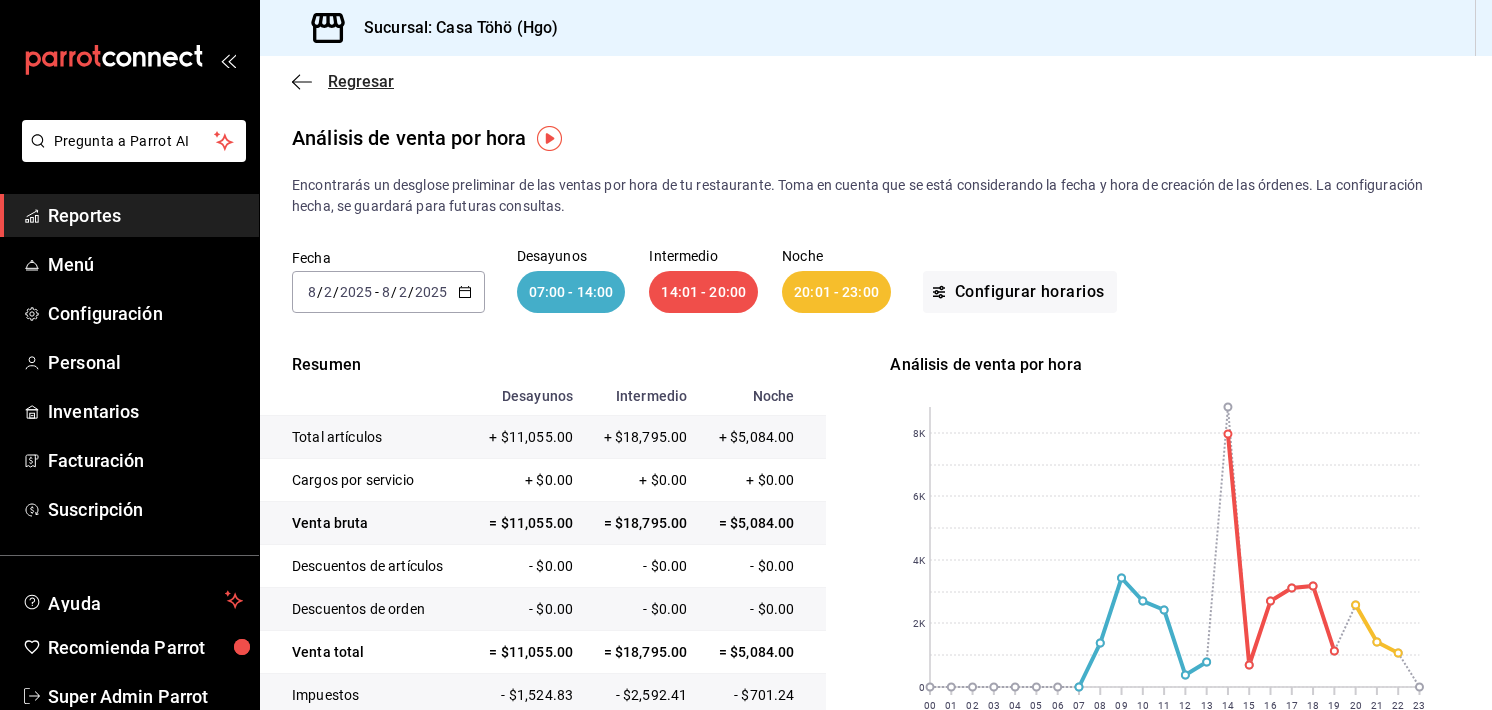 click 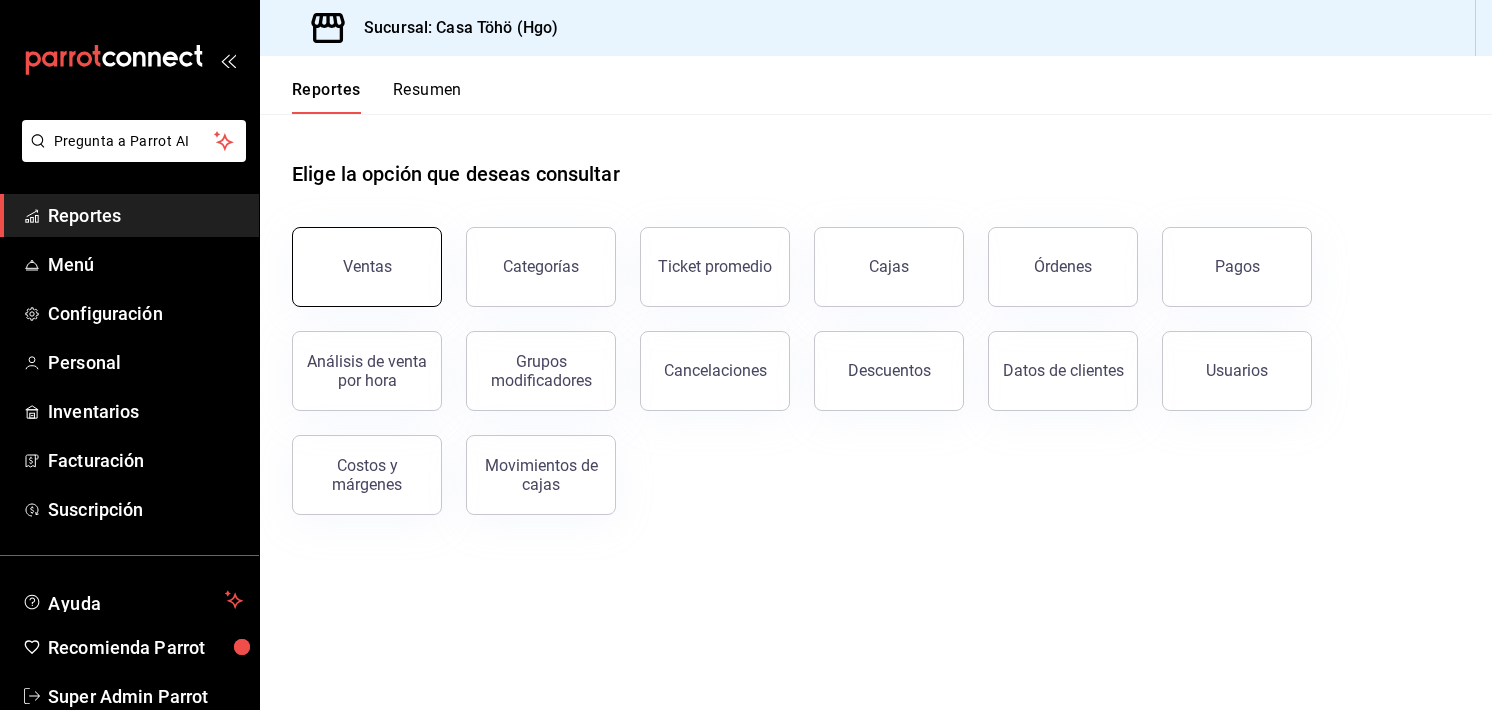 click on "Ventas" at bounding box center (367, 267) 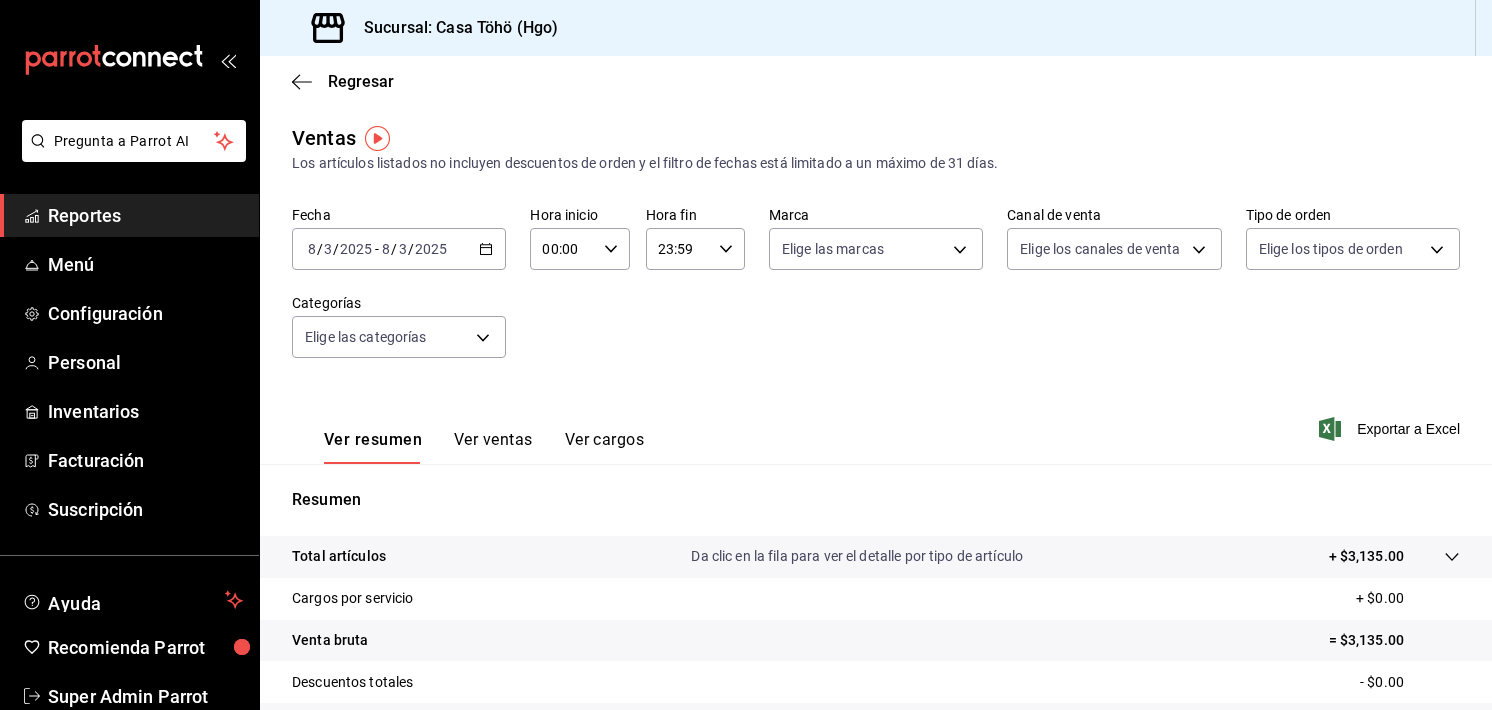 click on "2025-08-03 8 / 3 / 2025 - 2025-08-03 8 / 3 / 2025" at bounding box center [399, 249] 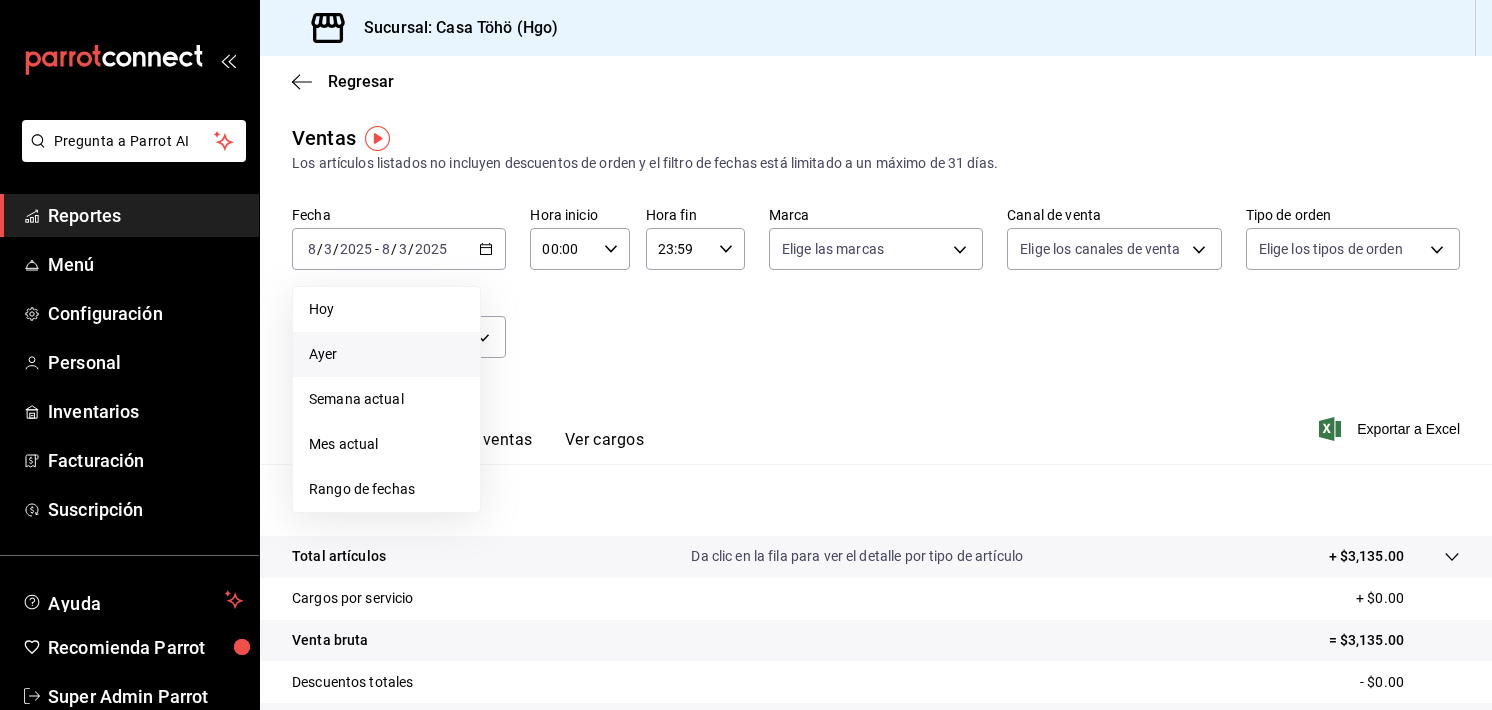 click on "Ayer" at bounding box center (386, 354) 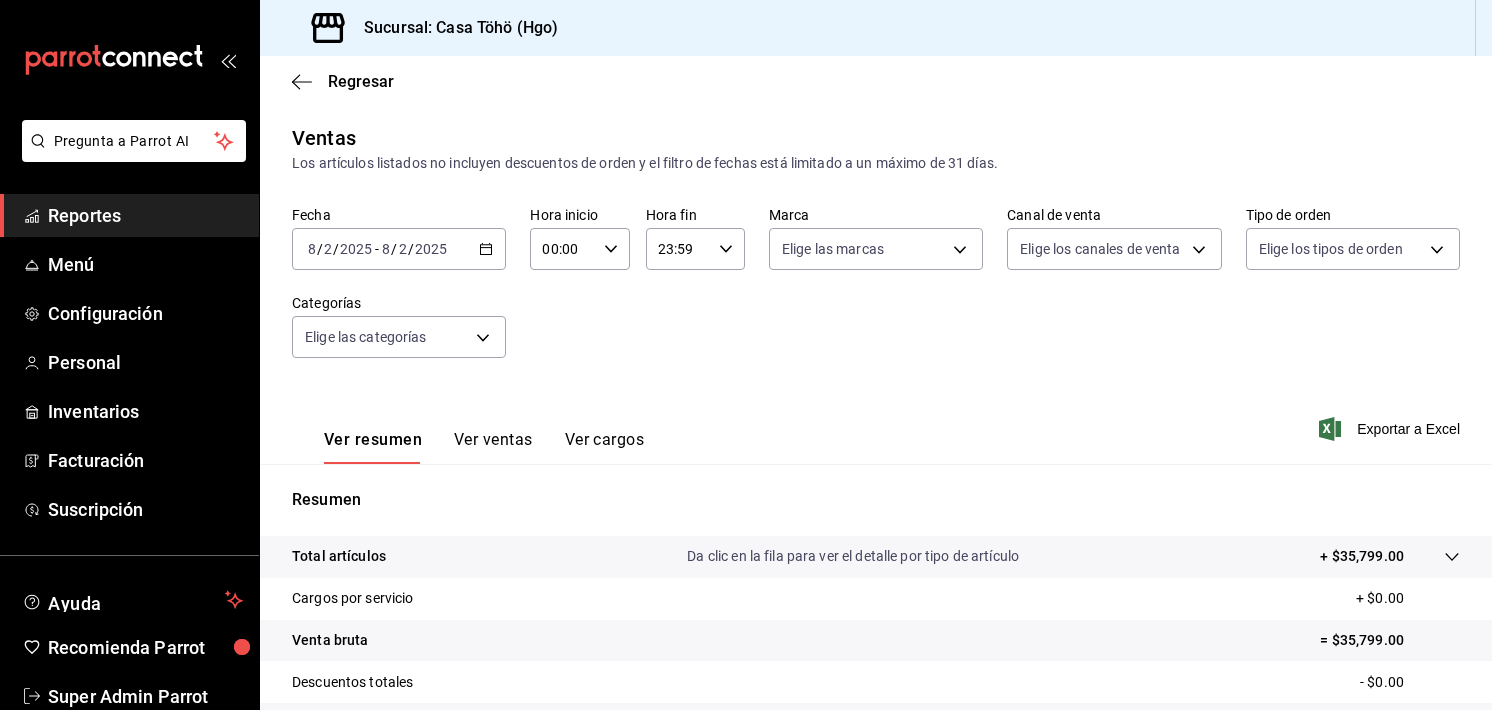 scroll, scrollTop: 248, scrollLeft: 0, axis: vertical 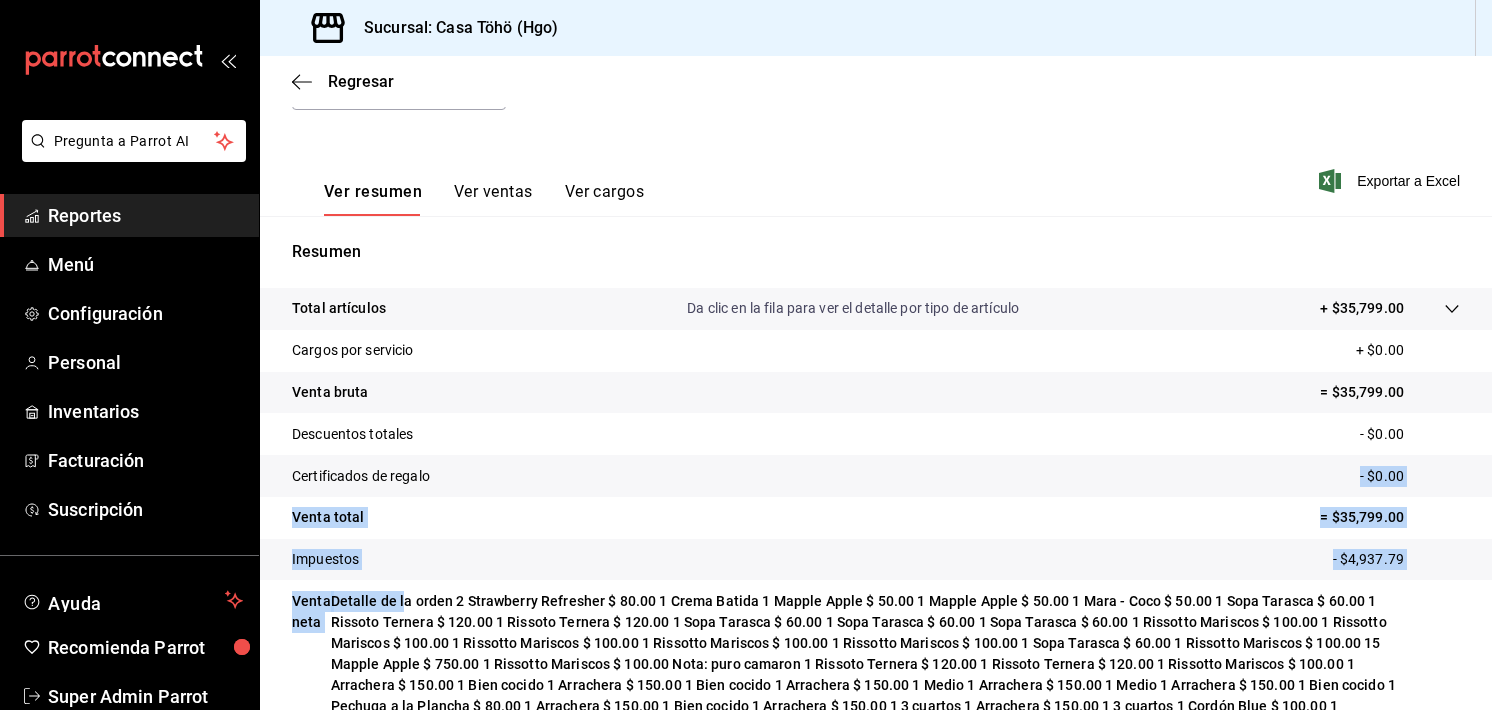 drag, startPoint x: 1386, startPoint y: 589, endPoint x: 1147, endPoint y: 468, distance: 267.8843 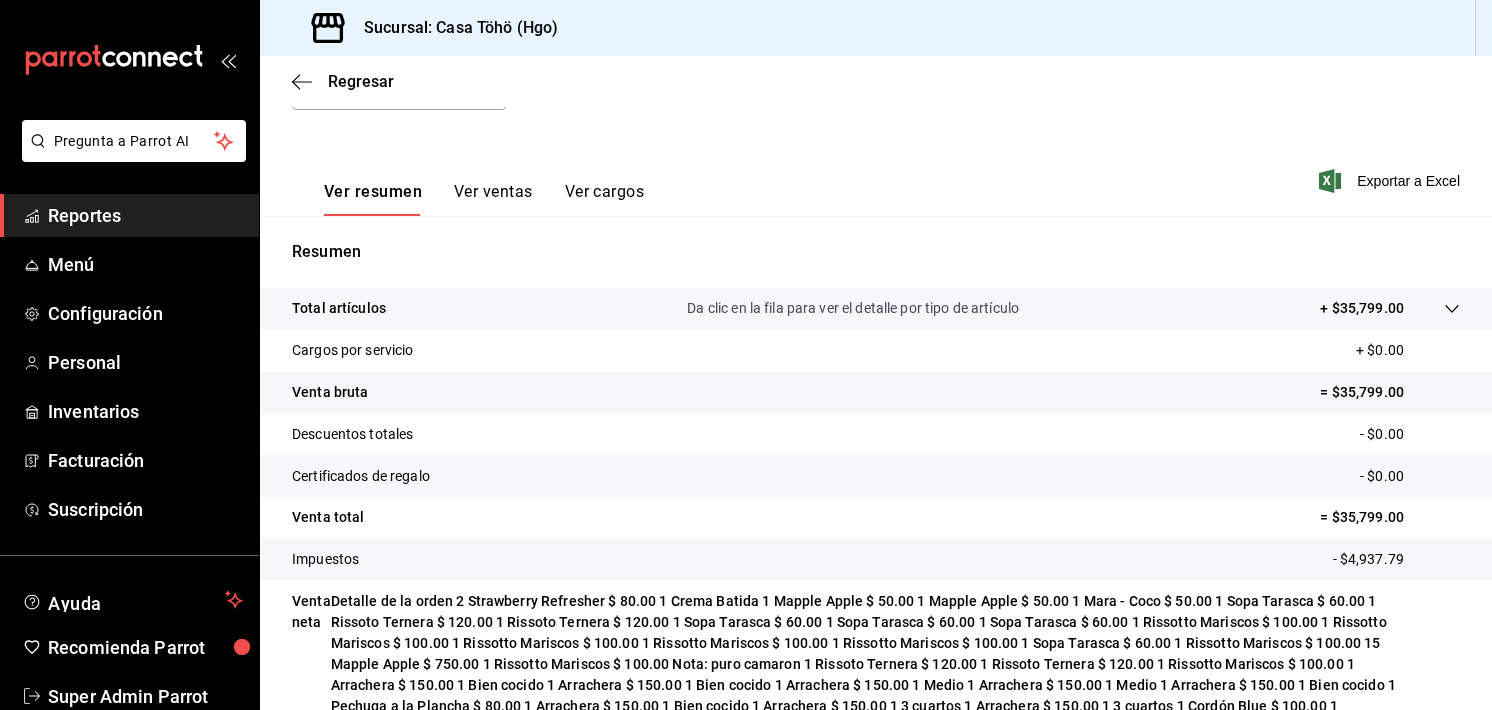 drag, startPoint x: 482, startPoint y: 178, endPoint x: 480, endPoint y: 198, distance: 20.09975 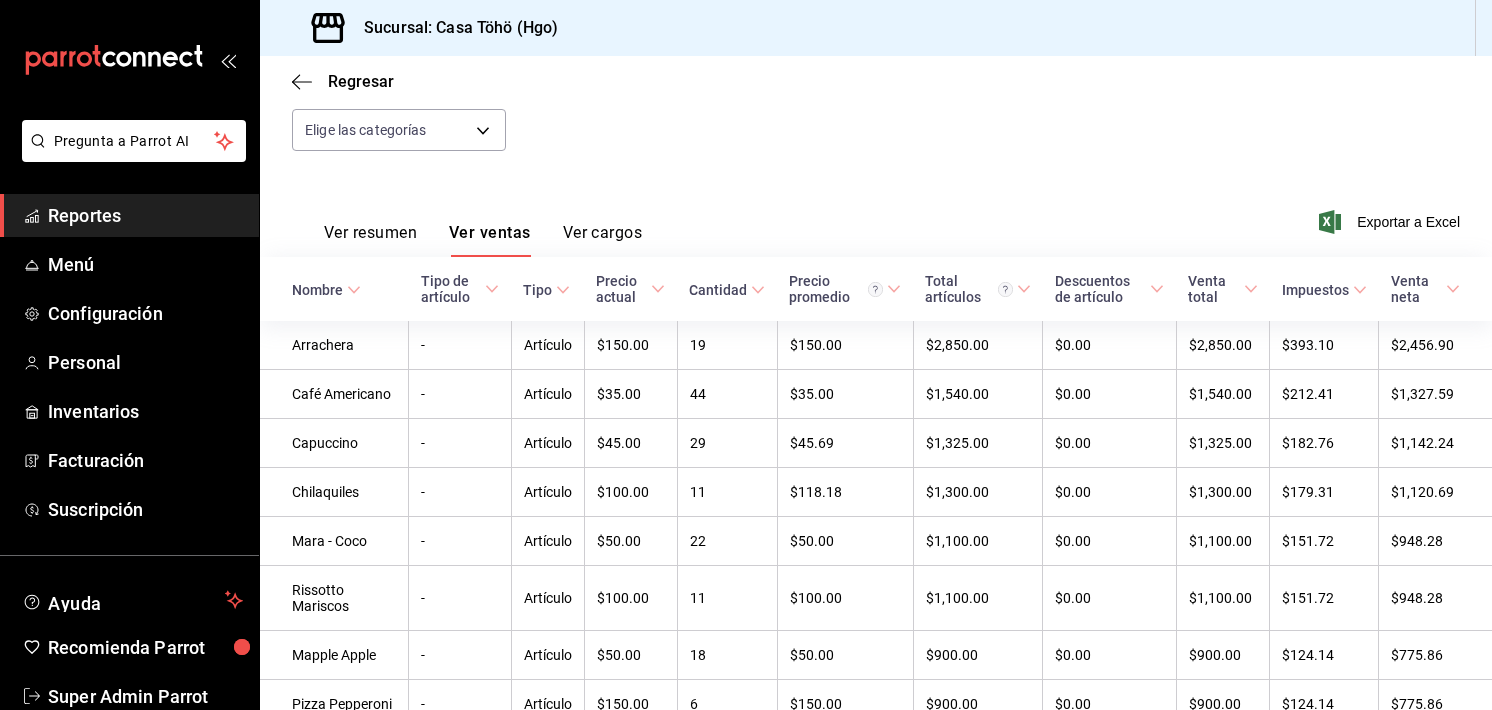 scroll, scrollTop: 195, scrollLeft: 0, axis: vertical 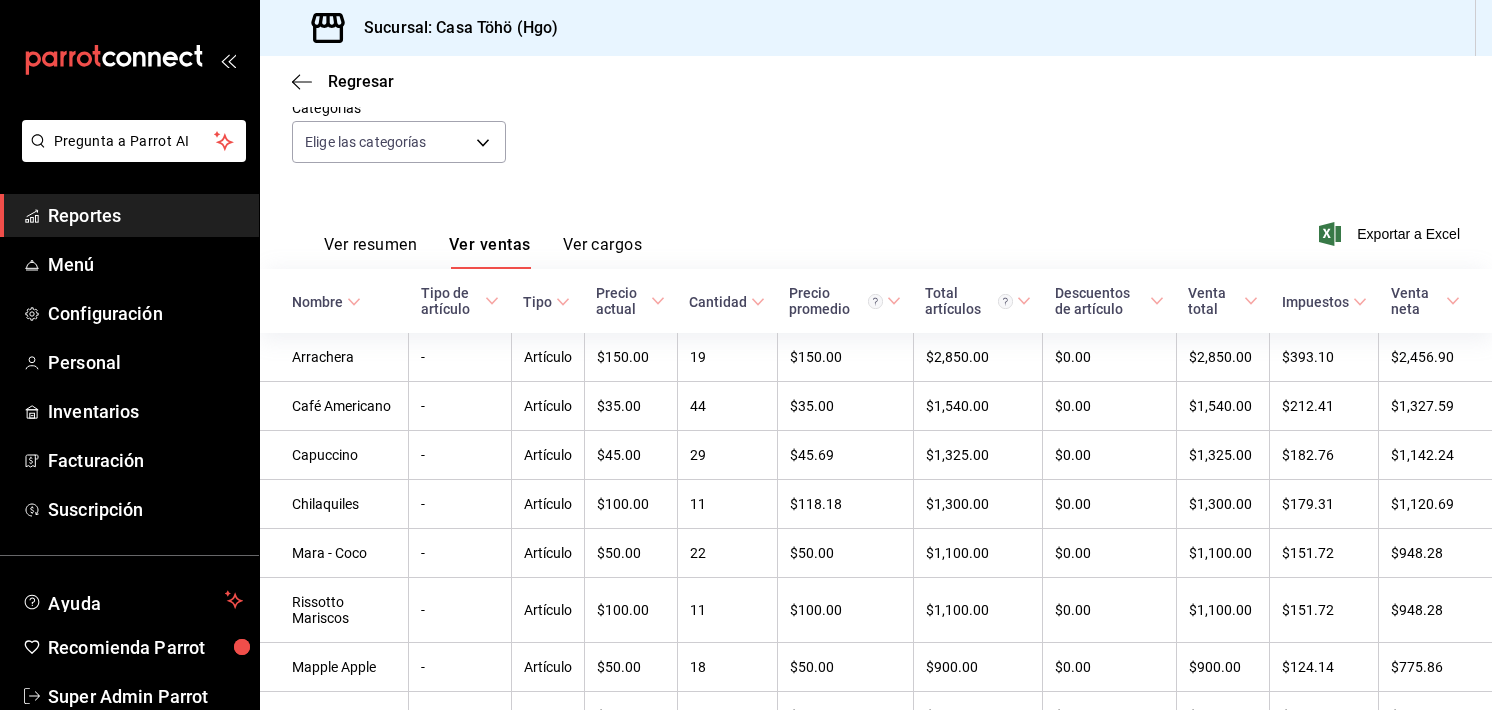 click on "Ver cargos" at bounding box center (603, 252) 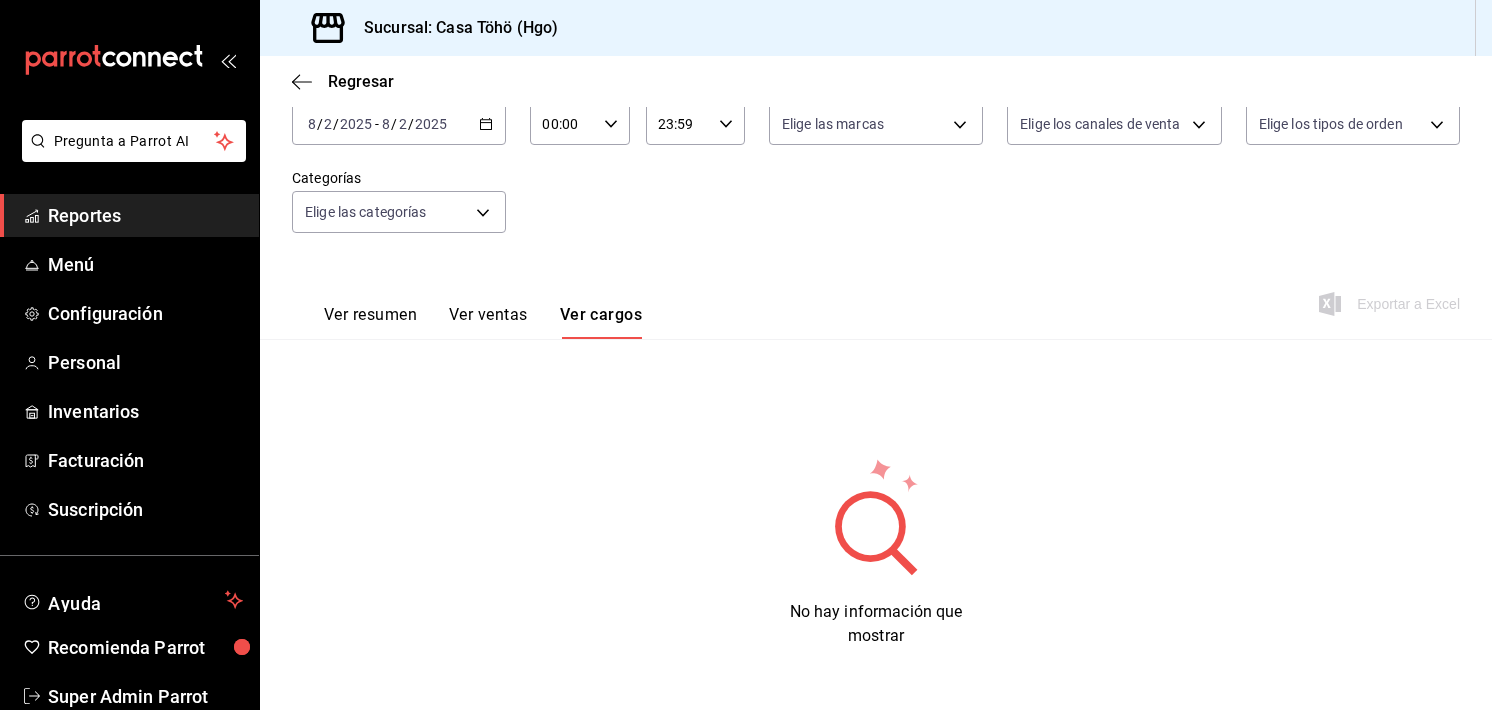 scroll, scrollTop: 124, scrollLeft: 0, axis: vertical 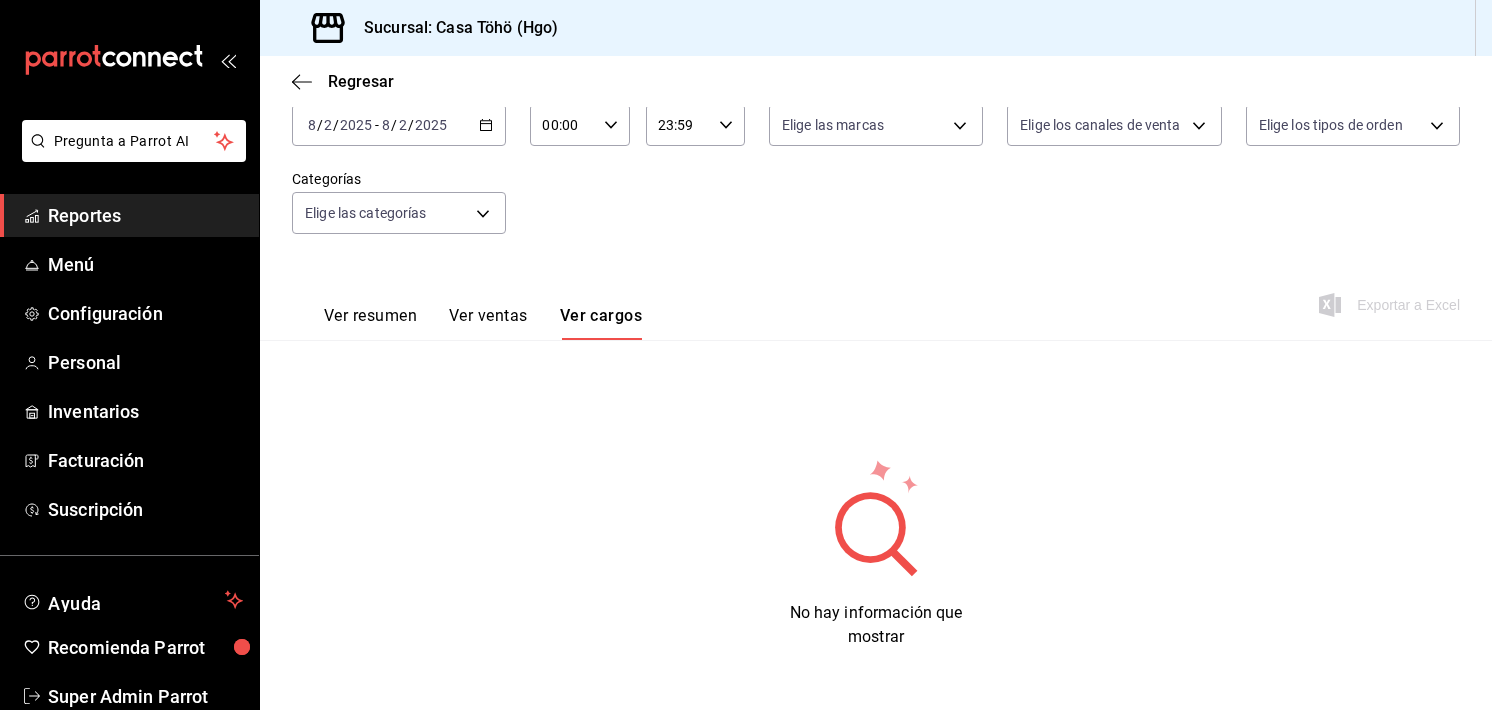 click on "Ver ventas" at bounding box center (488, 323) 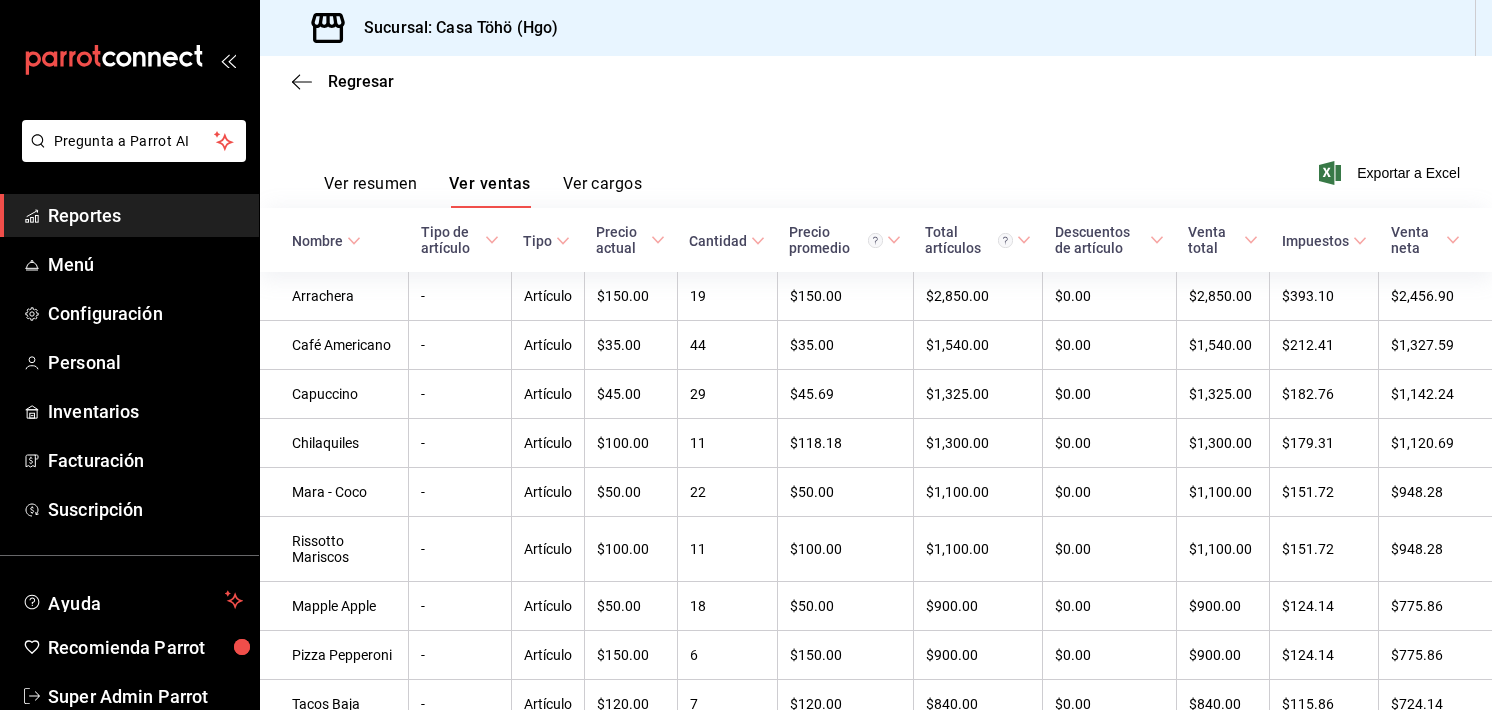 scroll, scrollTop: 0, scrollLeft: 0, axis: both 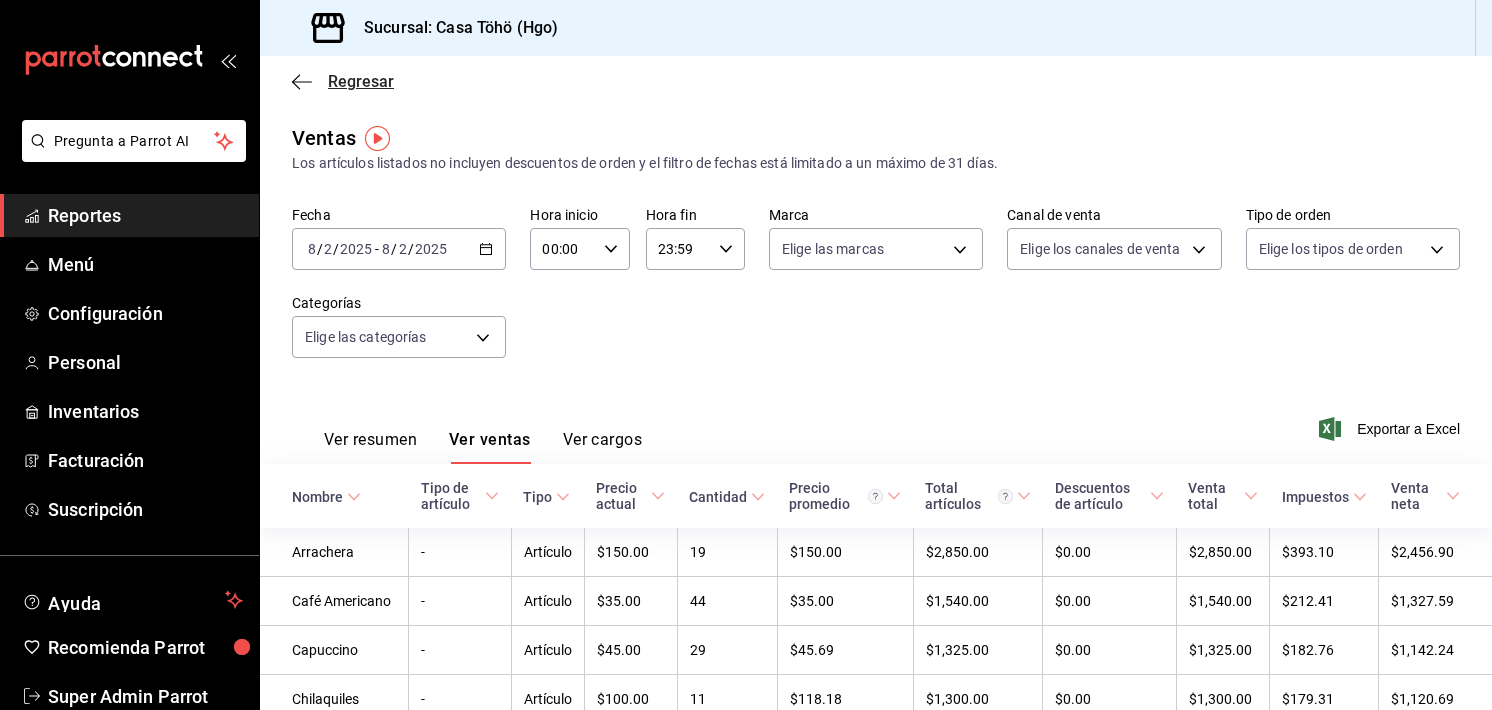 click 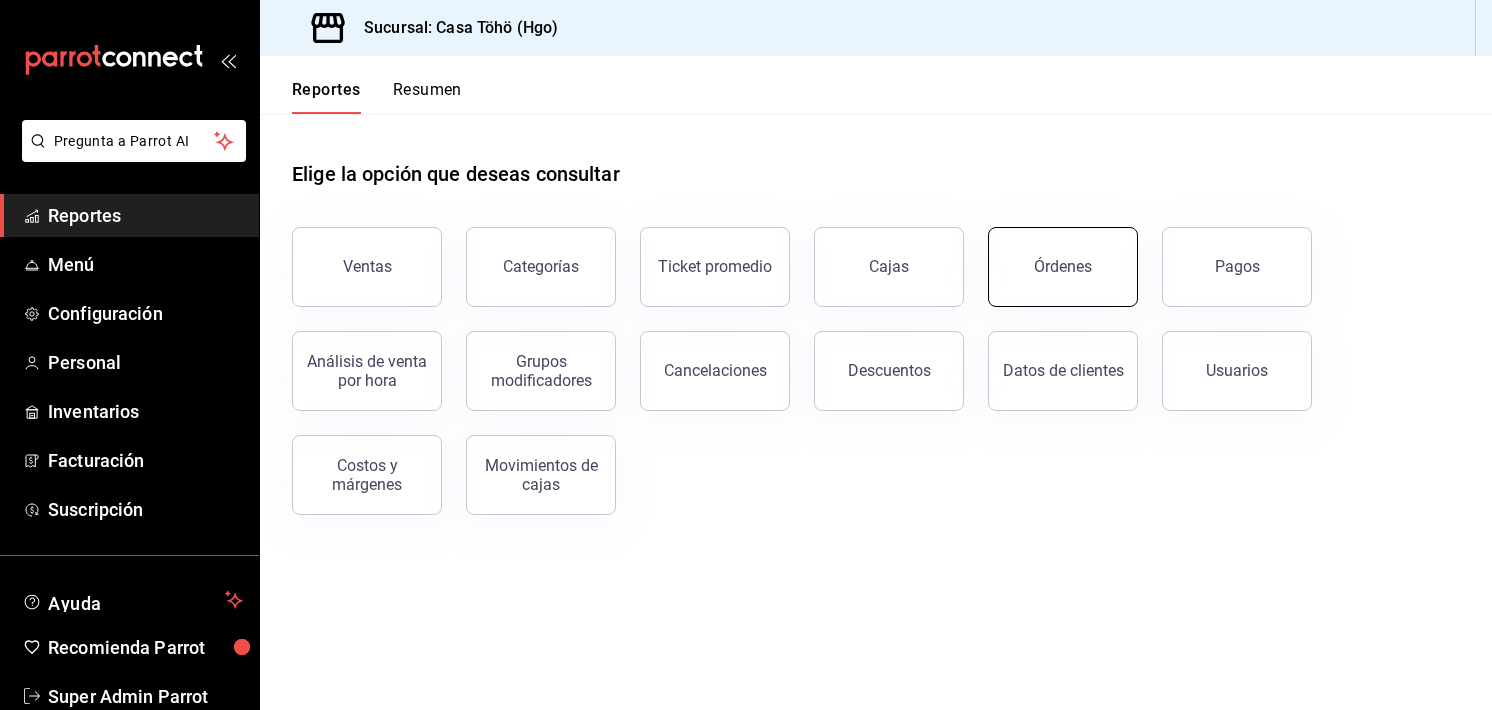 click on "Órdenes" at bounding box center [1063, 266] 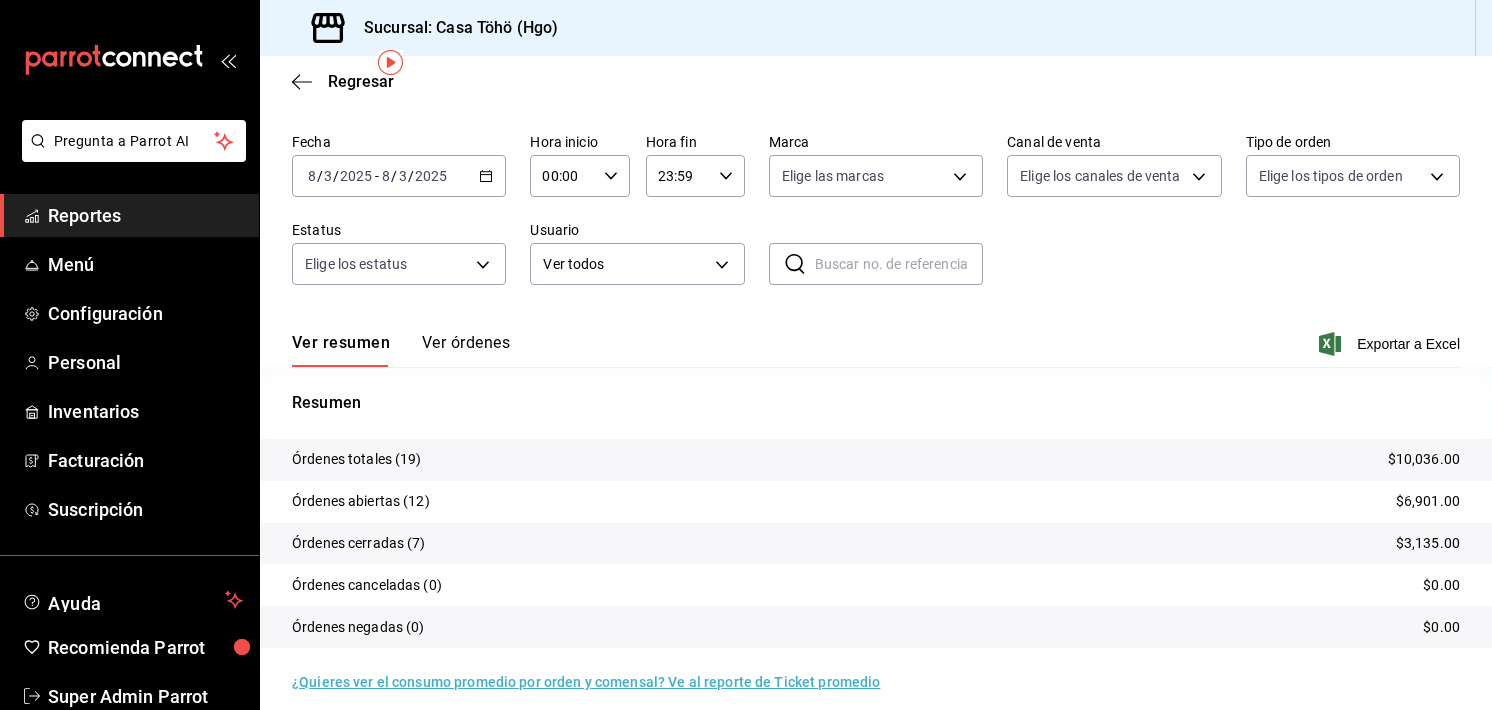 scroll, scrollTop: 76, scrollLeft: 0, axis: vertical 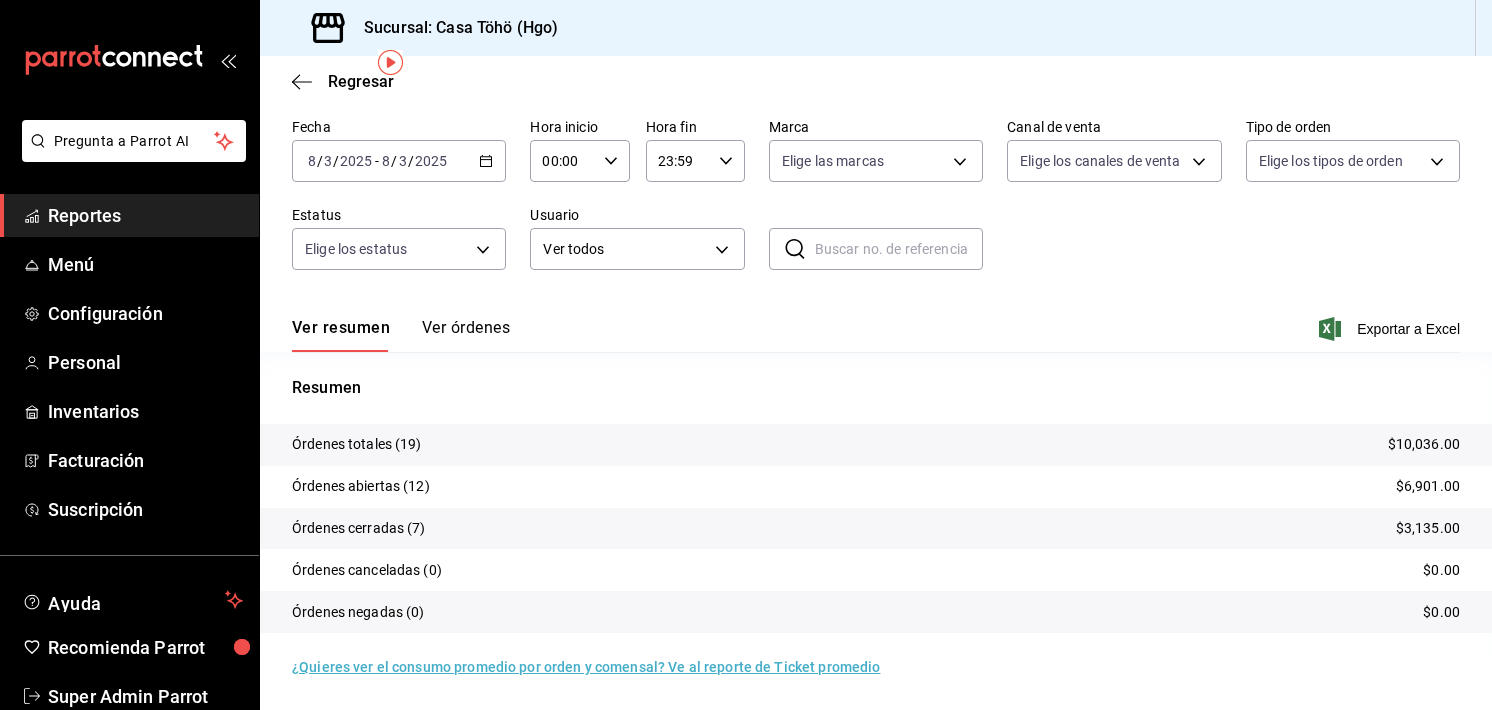 click 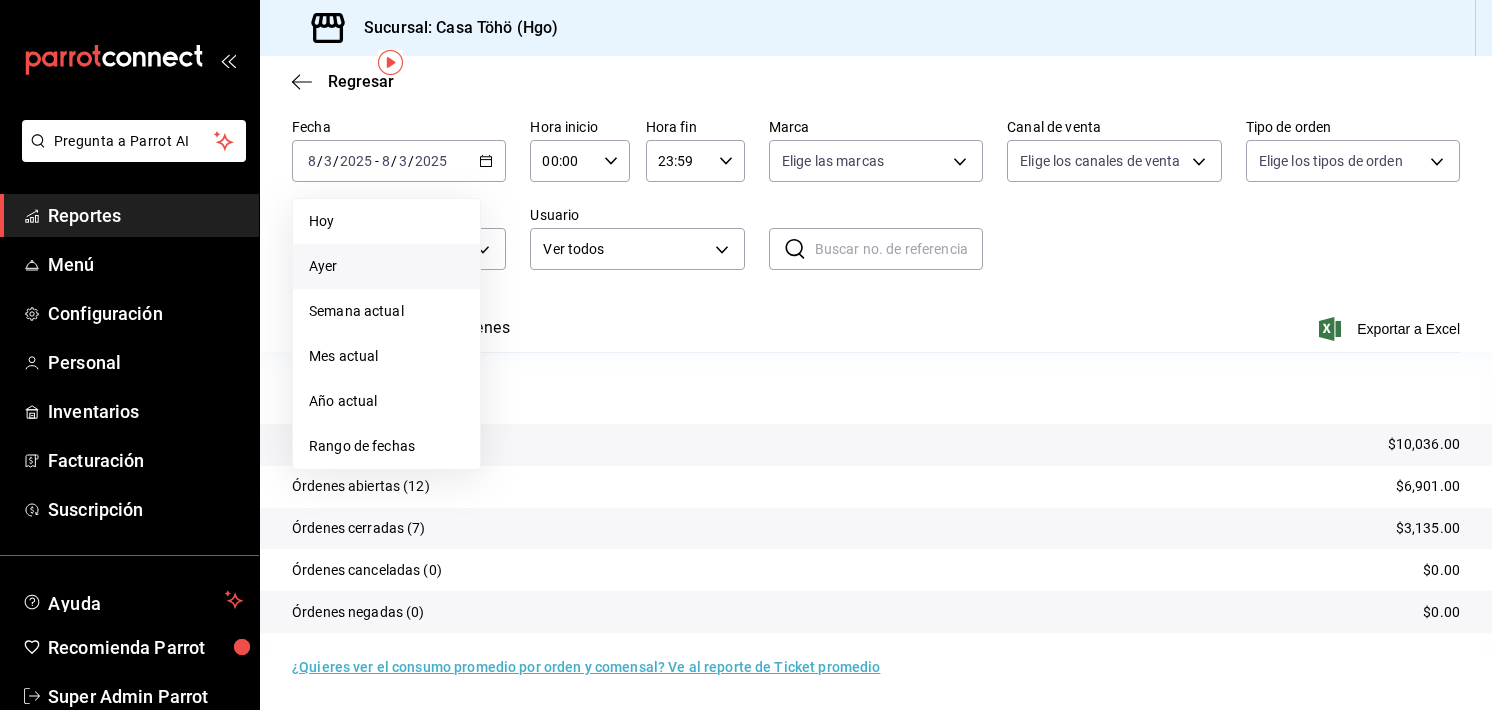 click on "Ayer" at bounding box center (386, 266) 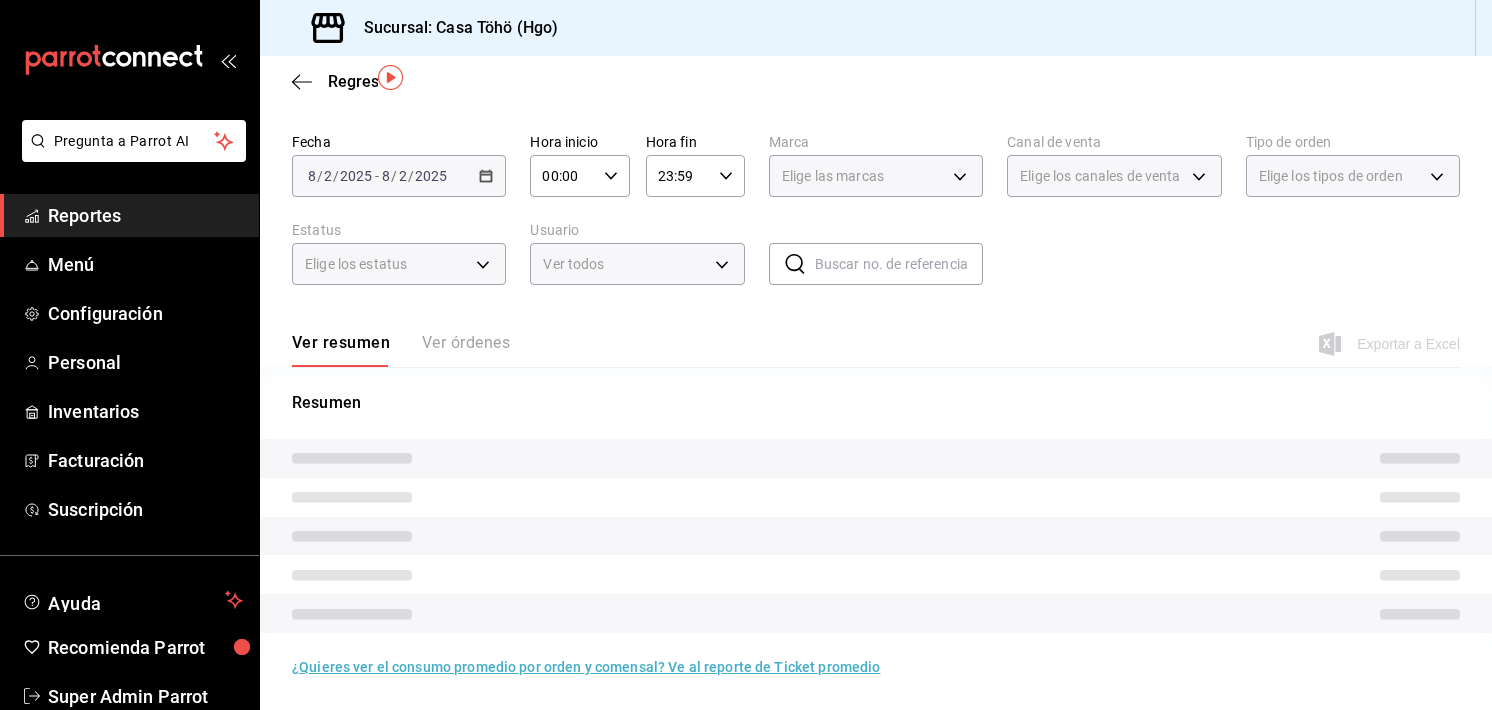 scroll, scrollTop: 76, scrollLeft: 0, axis: vertical 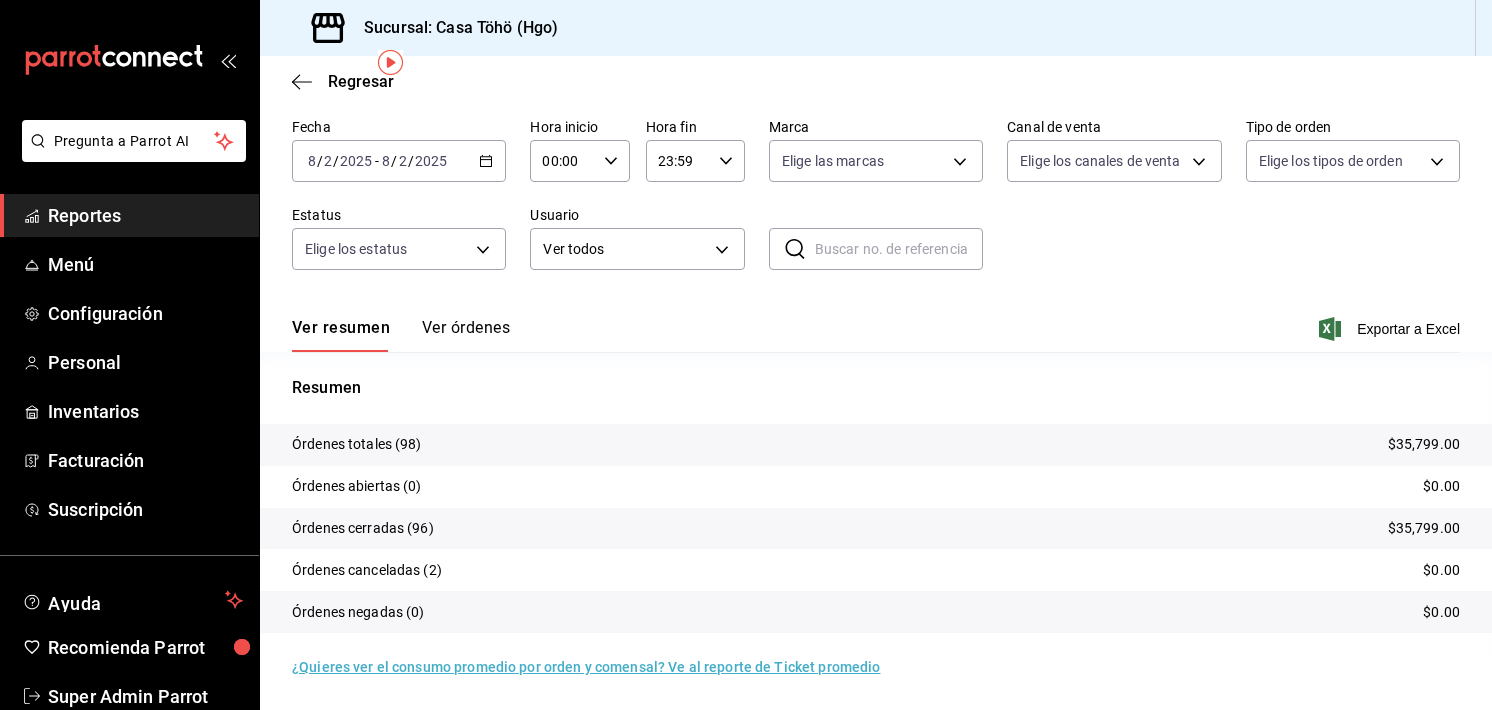 click on "Ver órdenes" at bounding box center (466, 335) 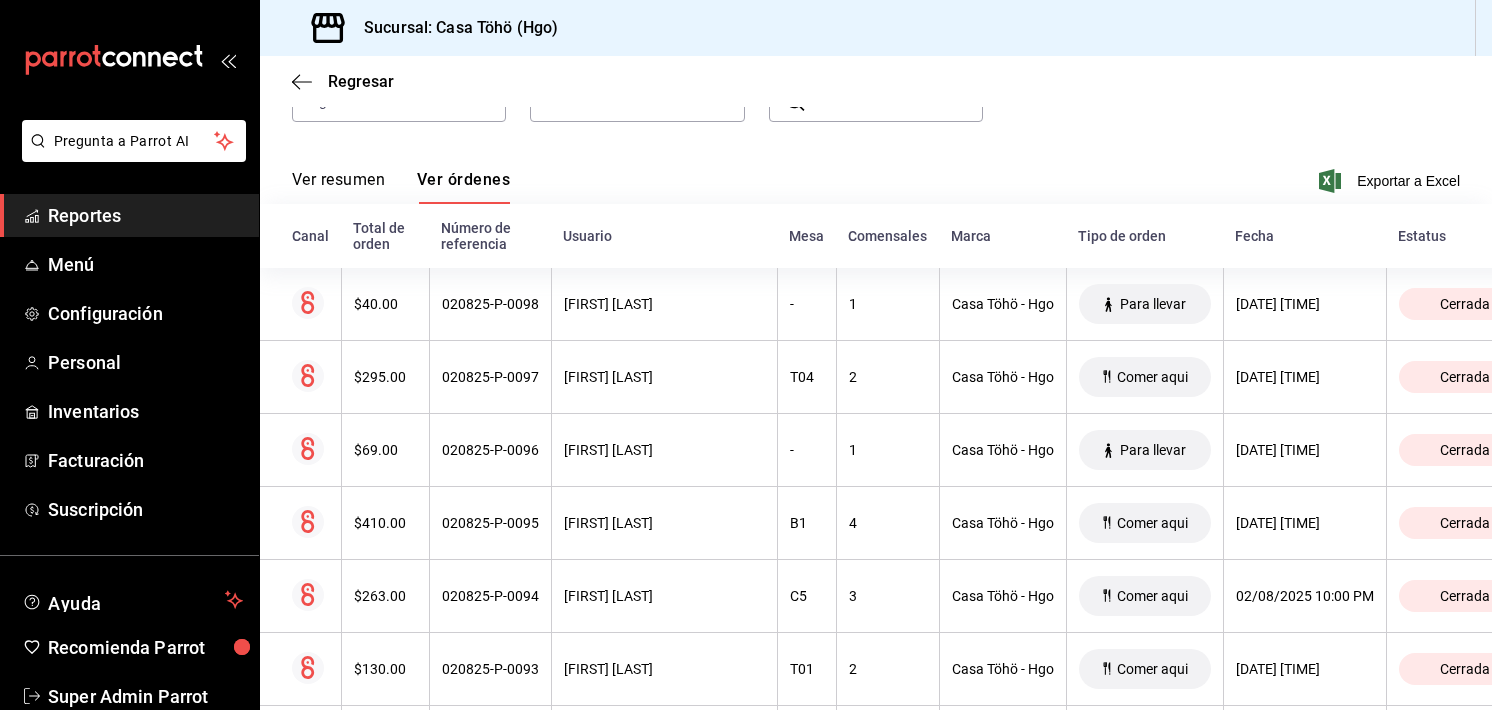 scroll, scrollTop: 222, scrollLeft: 0, axis: vertical 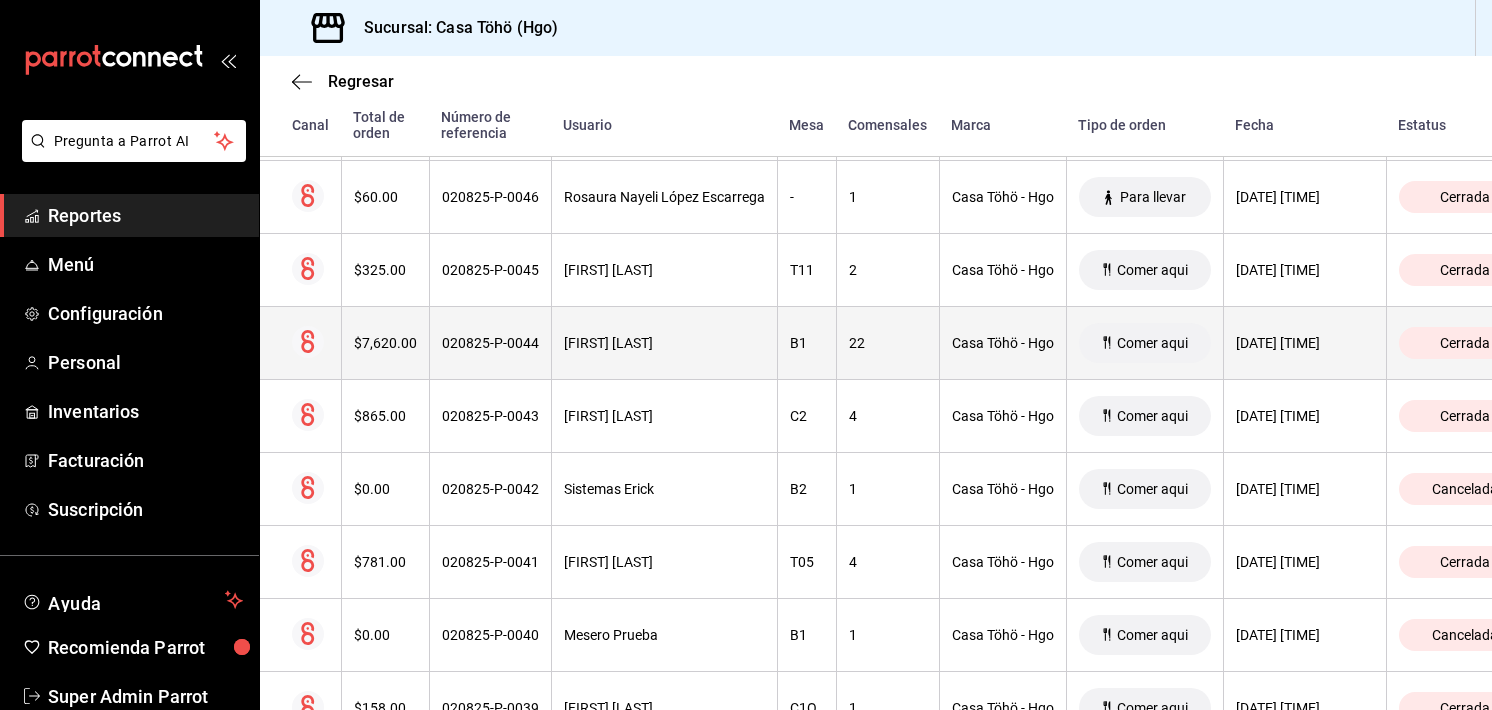 click on "$7,620.00" at bounding box center (385, 343) 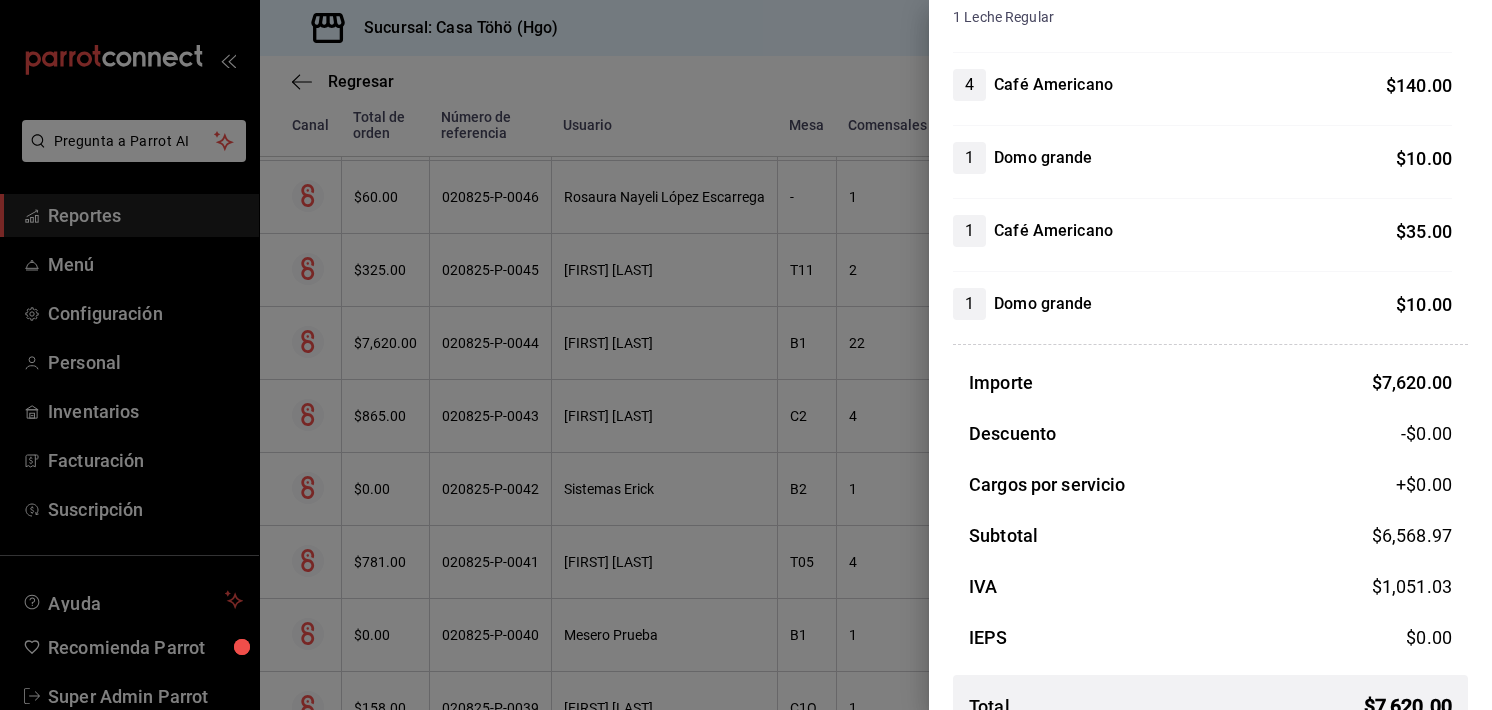 scroll, scrollTop: 4452, scrollLeft: 0, axis: vertical 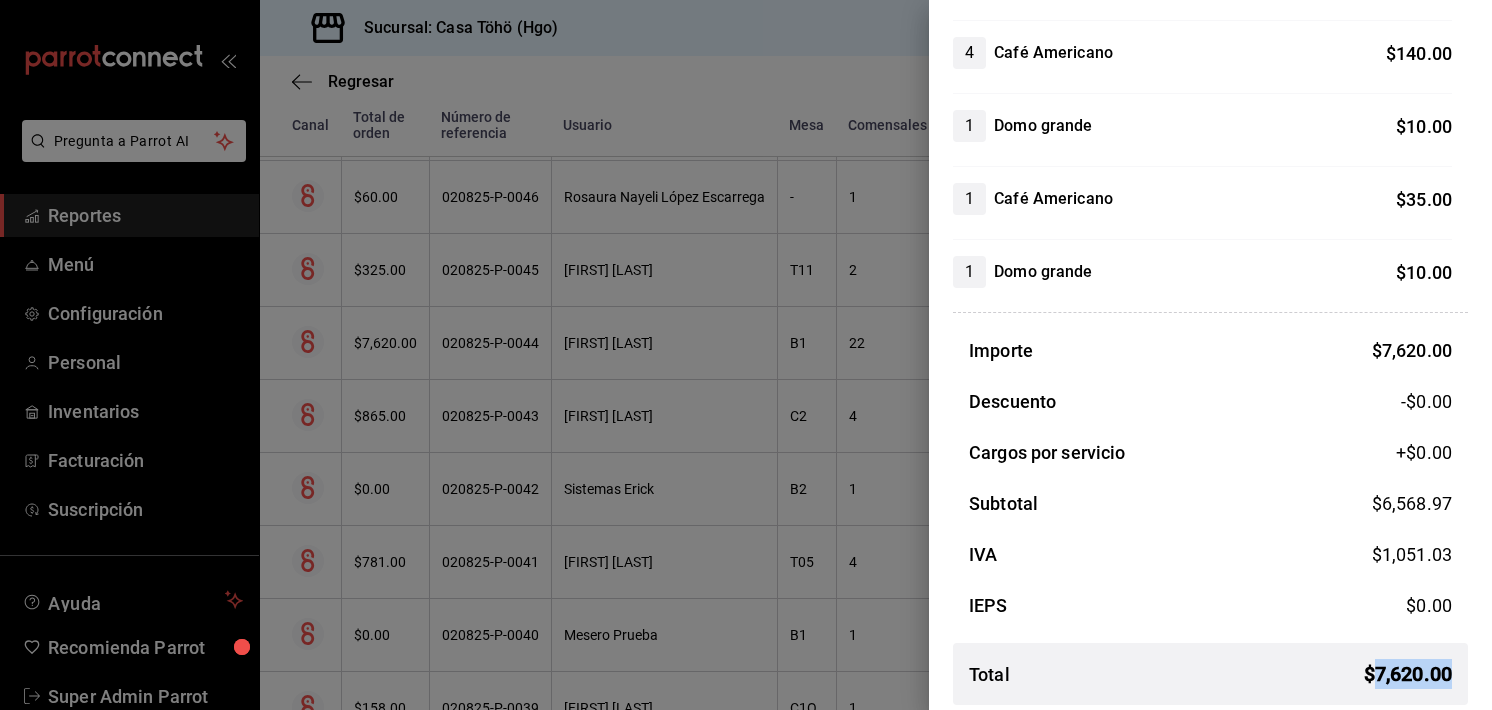 drag, startPoint x: 1357, startPoint y: 662, endPoint x: 1461, endPoint y: 657, distance: 104.120125 